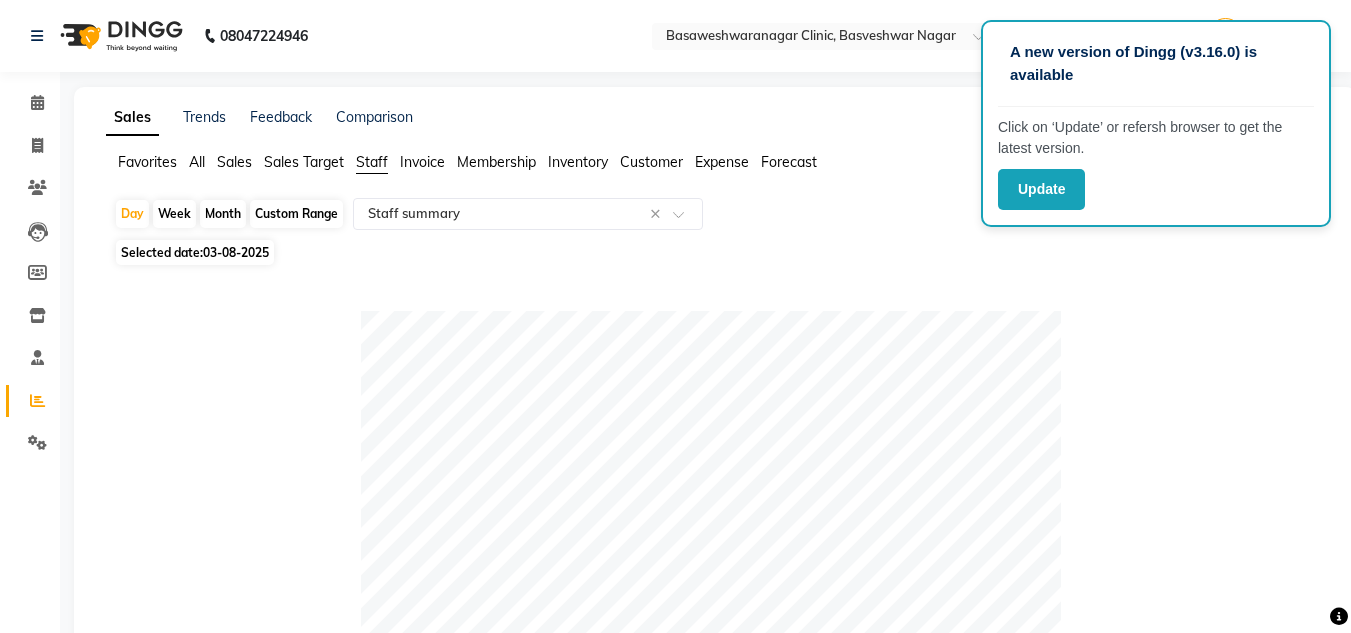 select on "full_report" 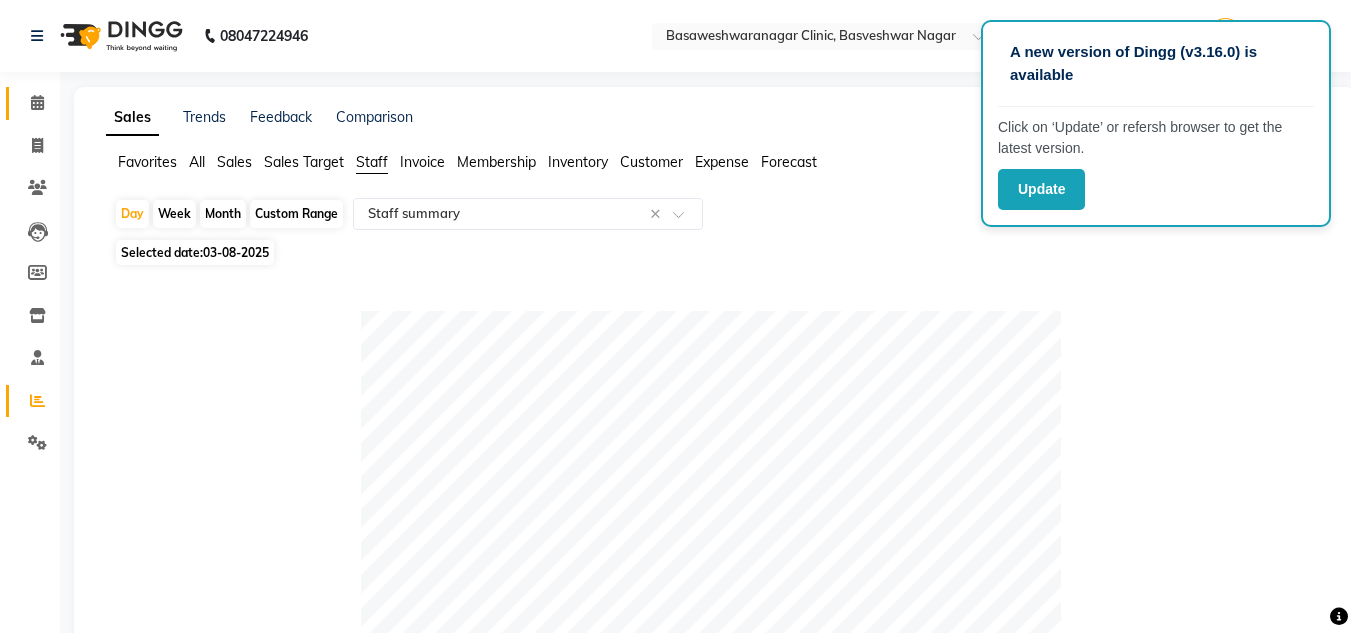 scroll, scrollTop: 0, scrollLeft: 0, axis: both 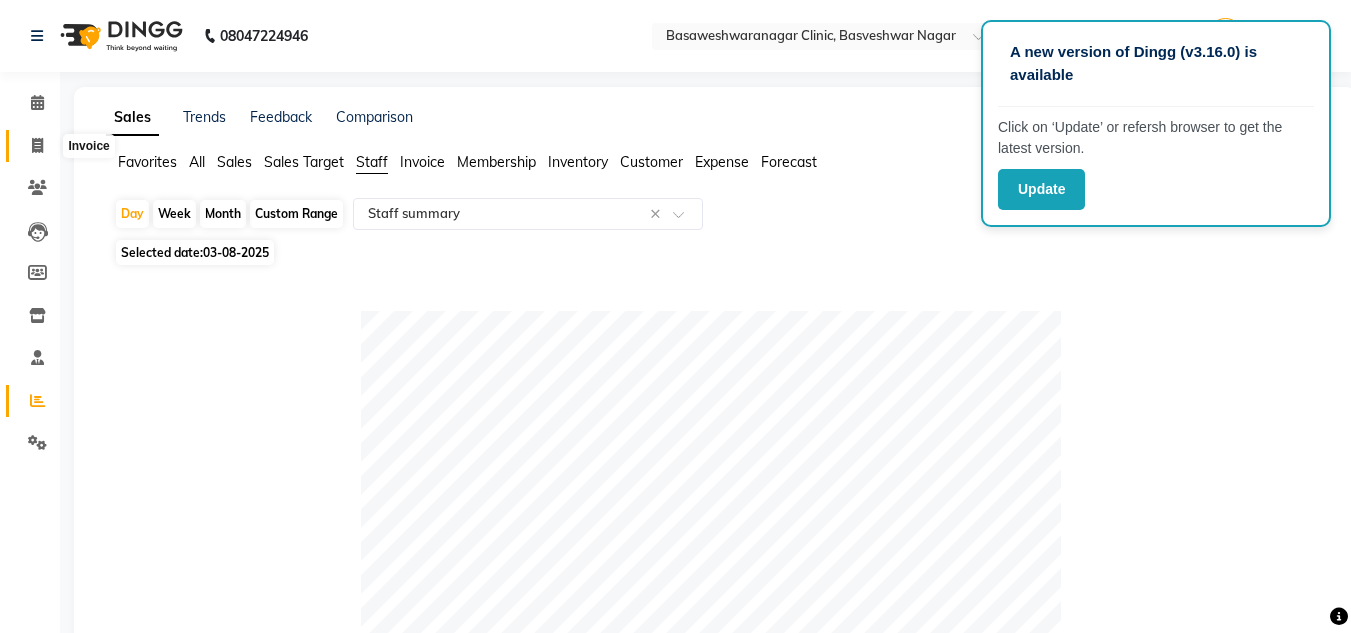 click 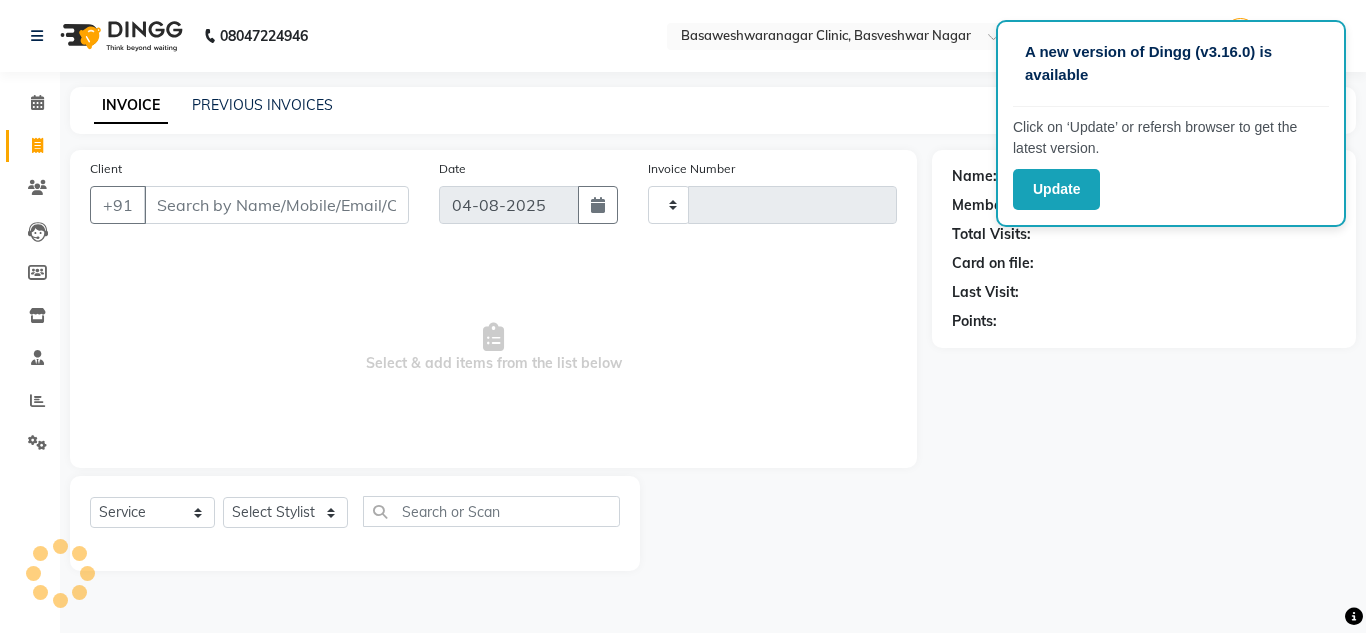 type on "0540" 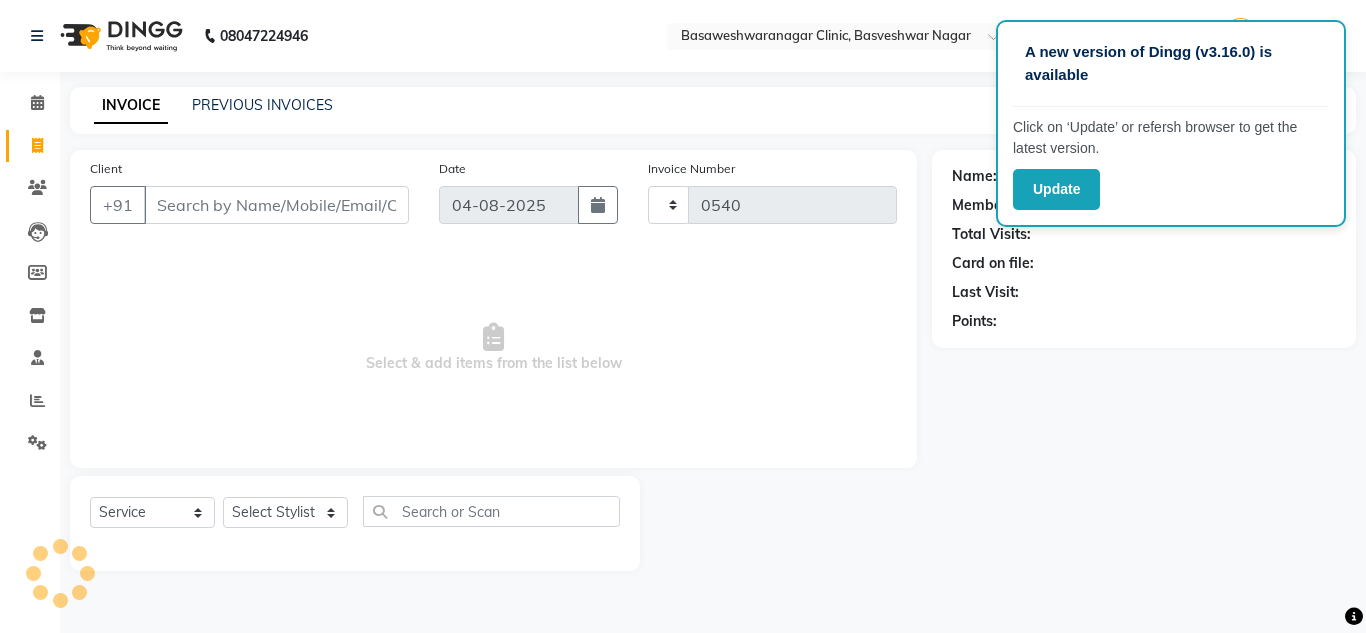 select on "7441" 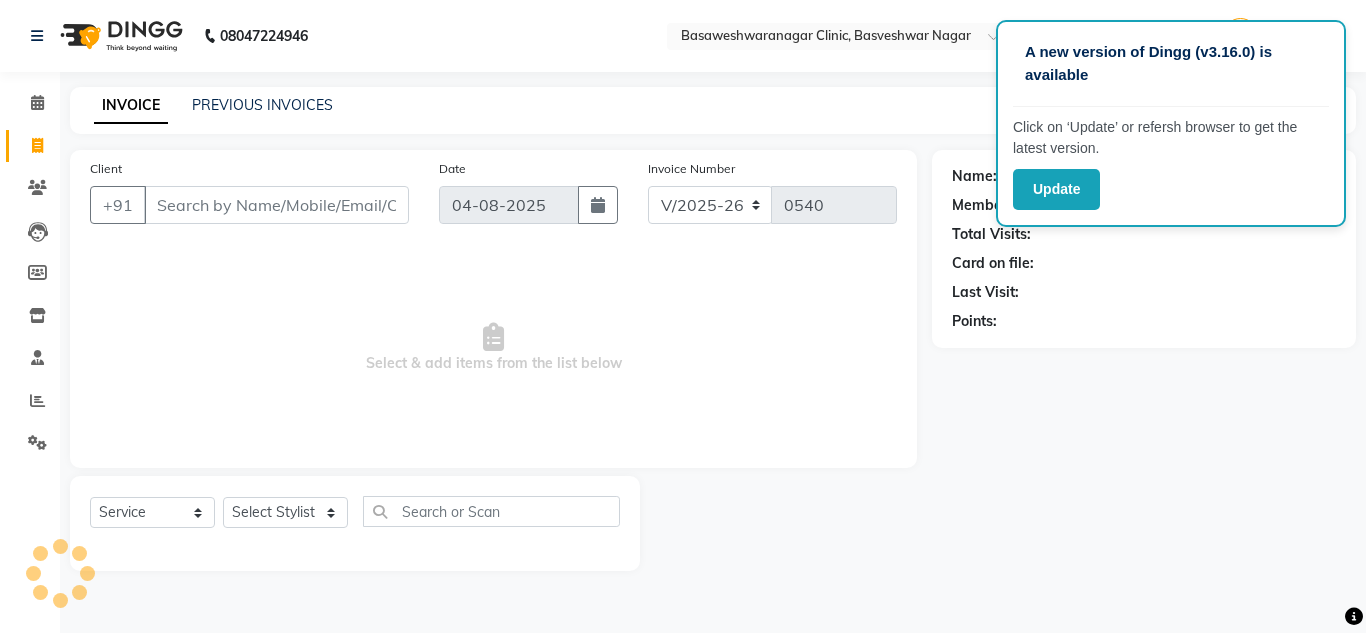 click on "Client" at bounding box center (276, 205) 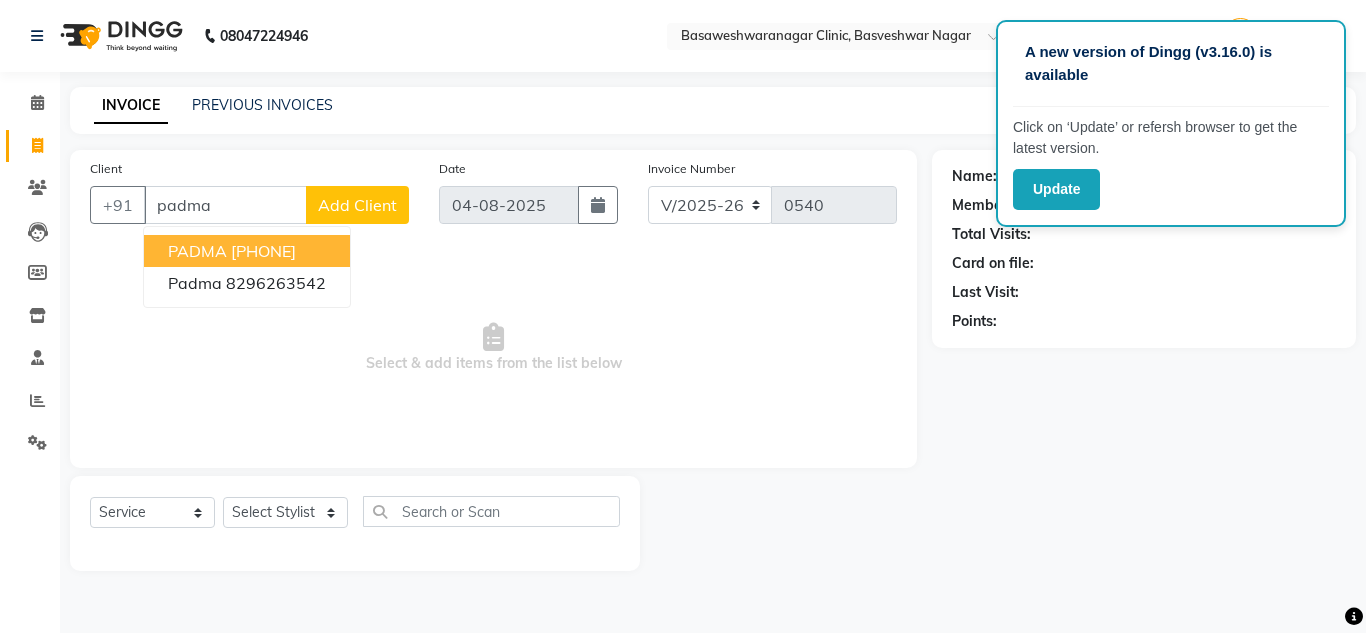 click on "[PHONE]" at bounding box center [263, 251] 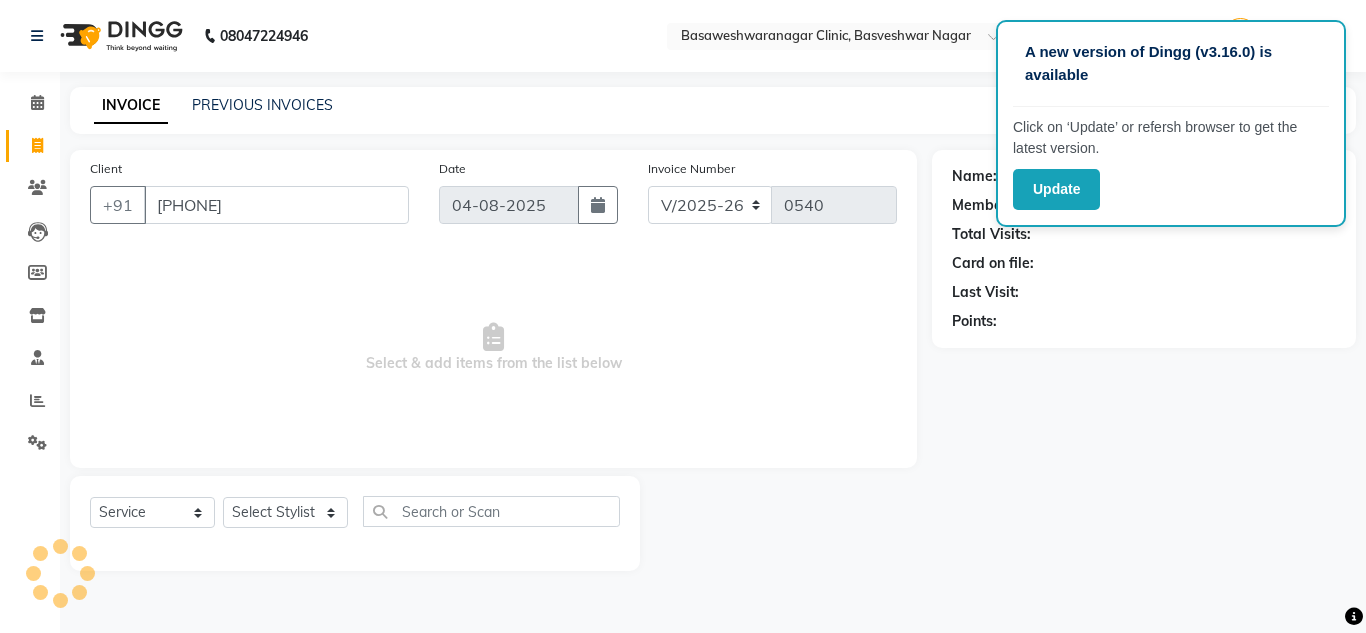 type on "[PHONE]" 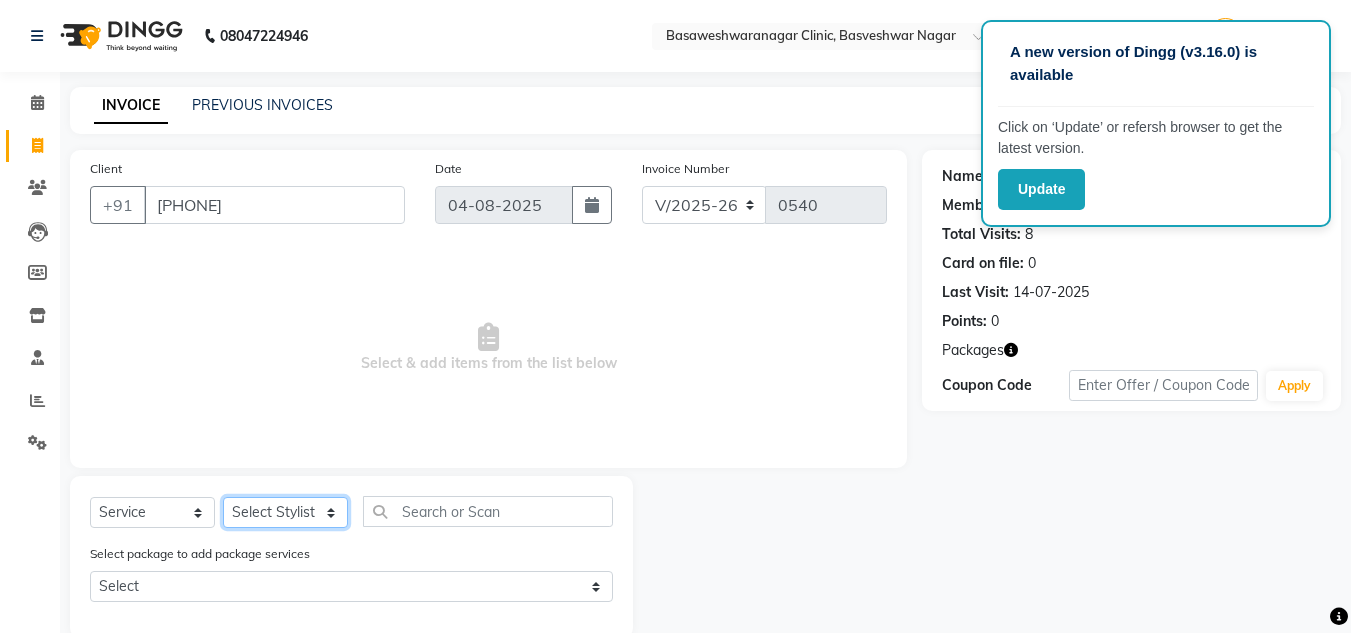 click on "Select Stylist Dr.Jabin [LAST] [LAST] Manager [LAST] [LAST] [LAST] [LAST] [LAST] [LAST]" 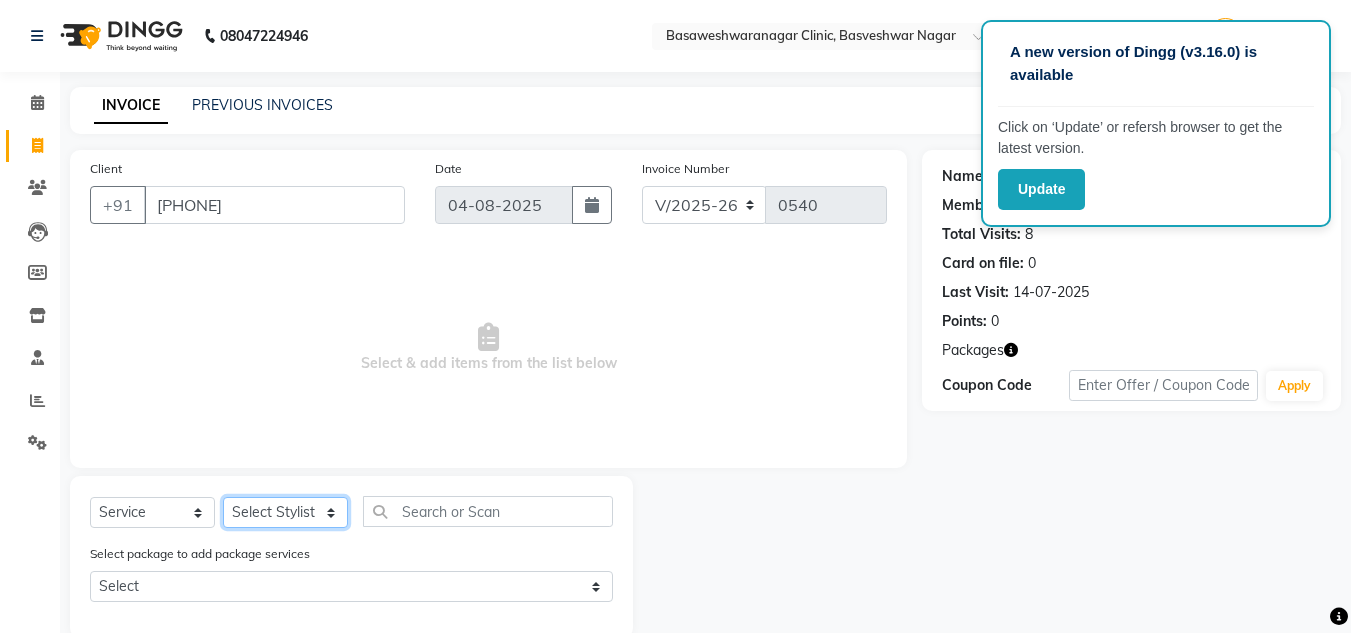 select on "65316" 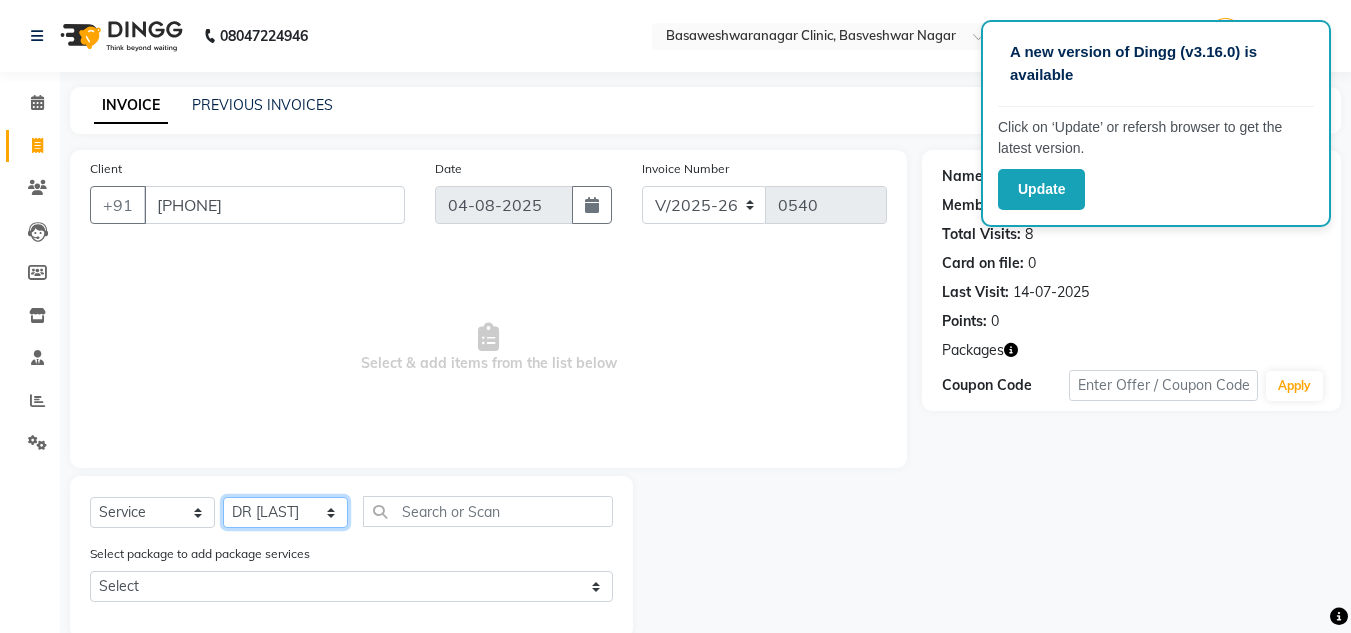 click on "Select Stylist Dr.Jabin [LAST] [LAST] Manager [LAST] [LAST] [LAST] [LAST] [LAST] [LAST]" 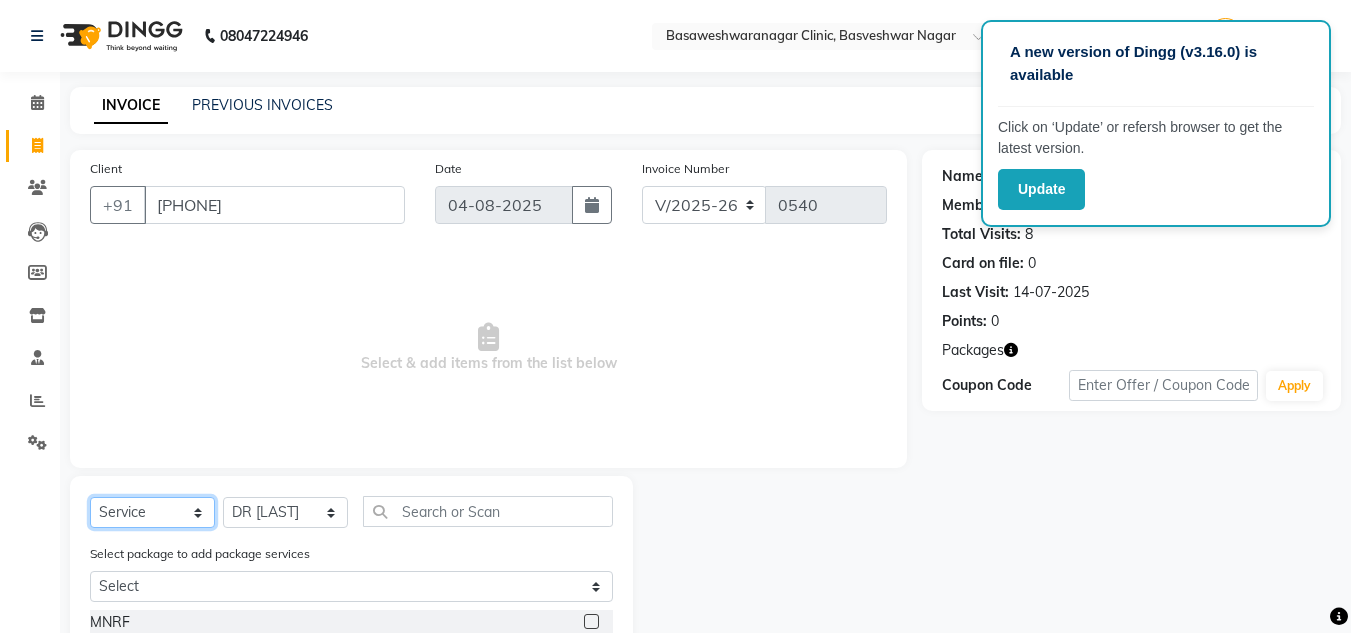 click on "Select  Service  Product  Membership  Package Voucher Prepaid Gift Card" 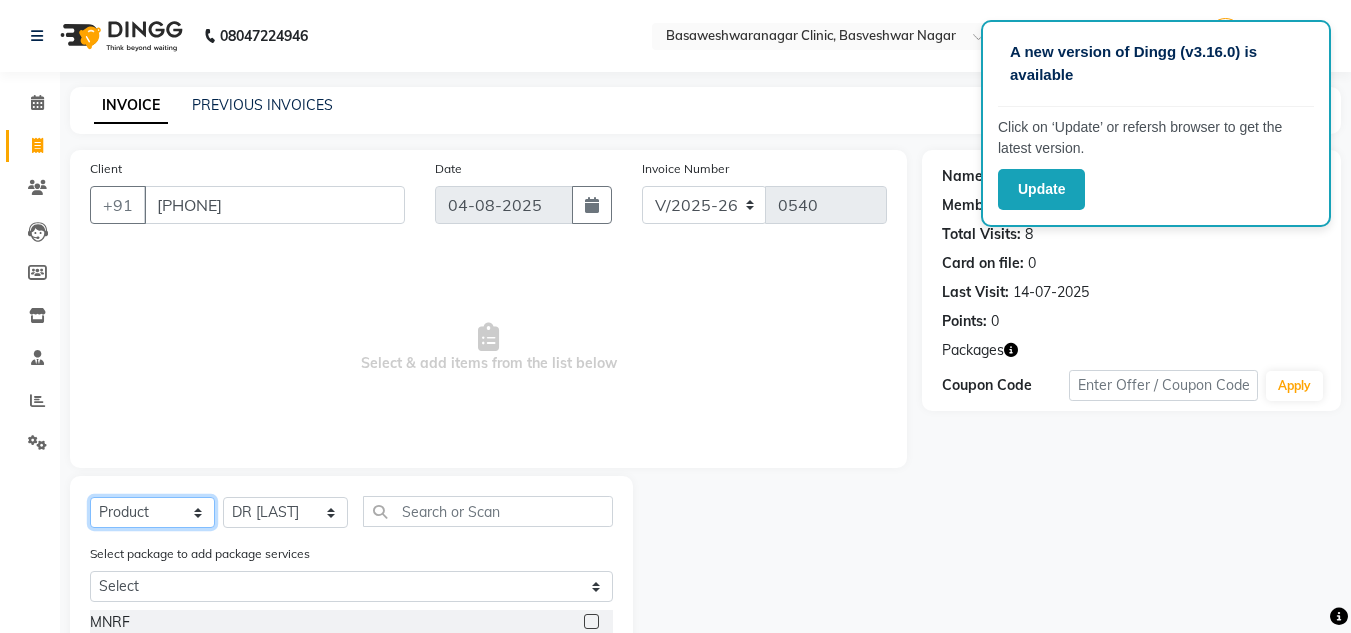 click on "Select  Service  Product  Membership  Package Voucher Prepaid Gift Card" 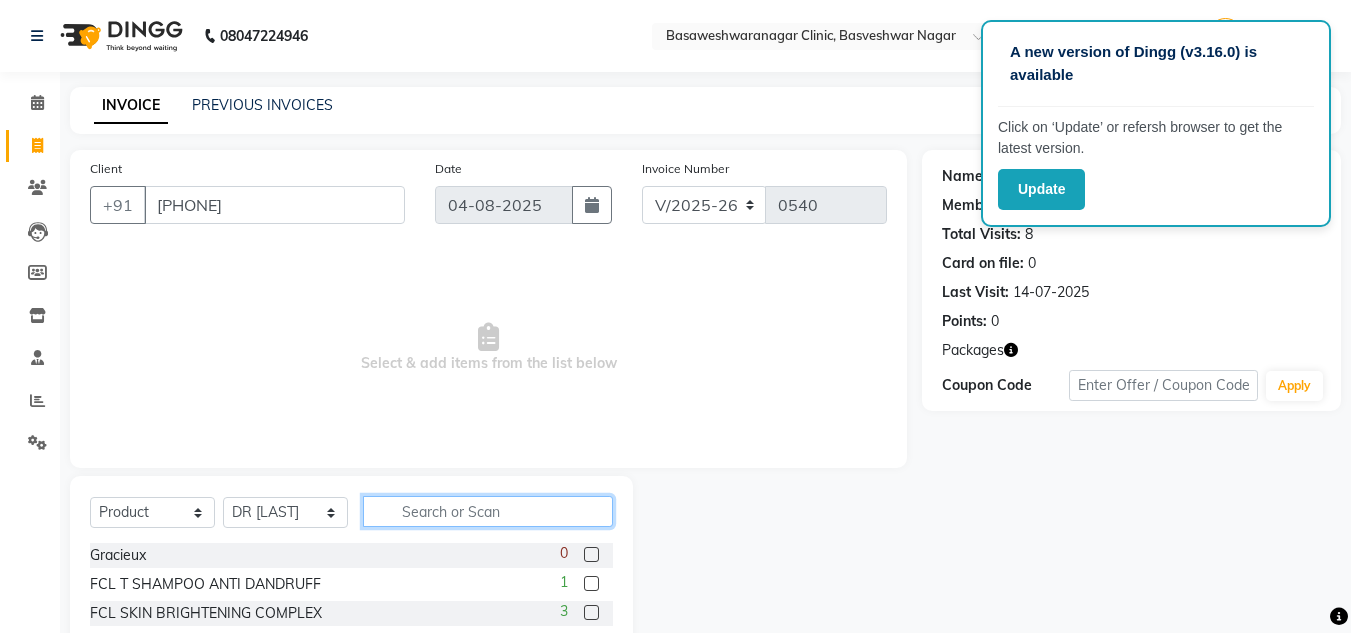 click 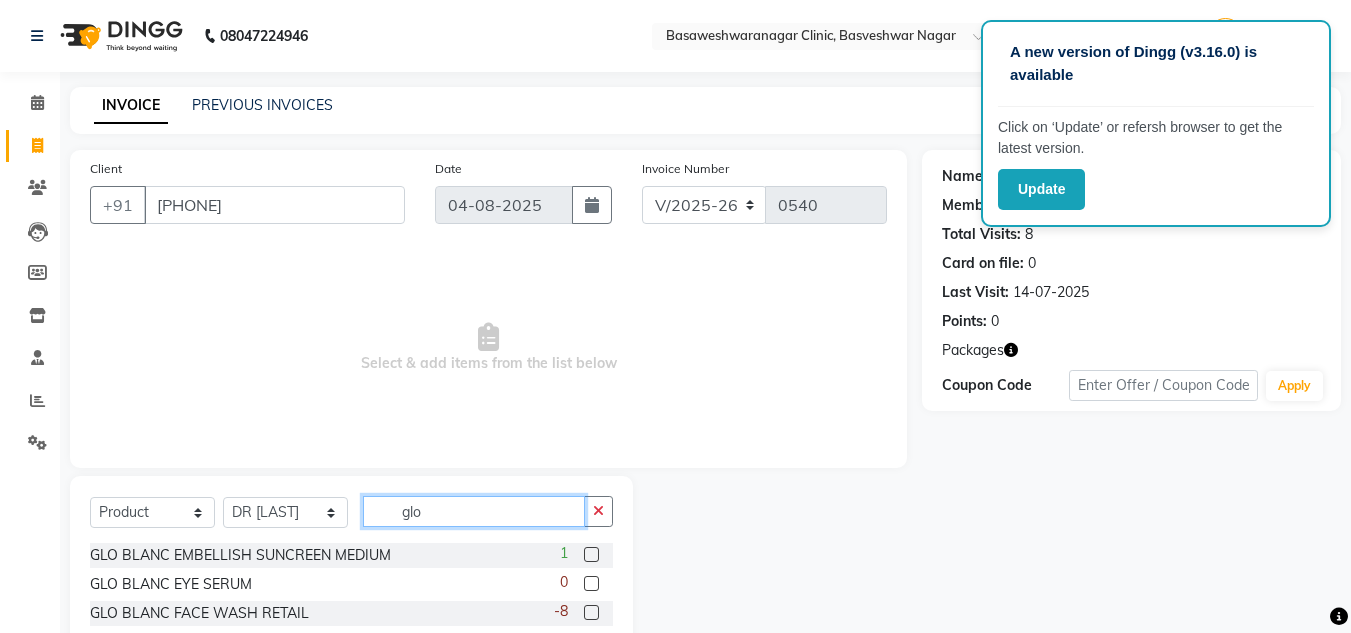 type on "glo" 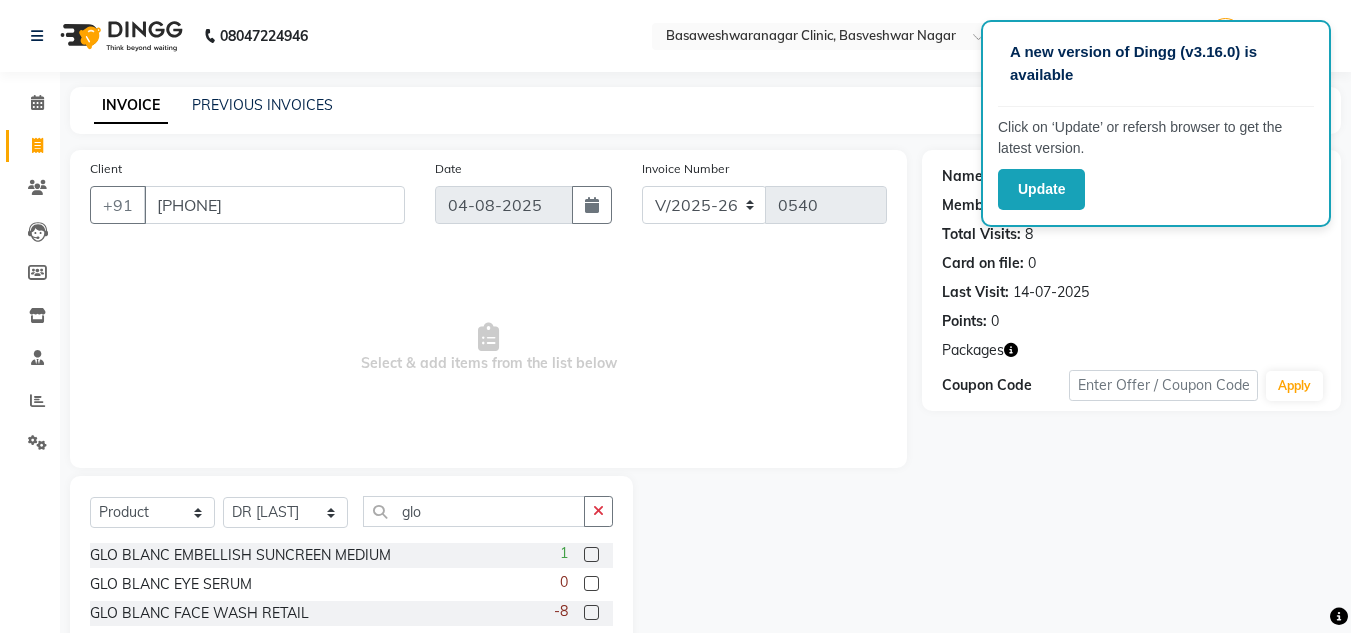 click 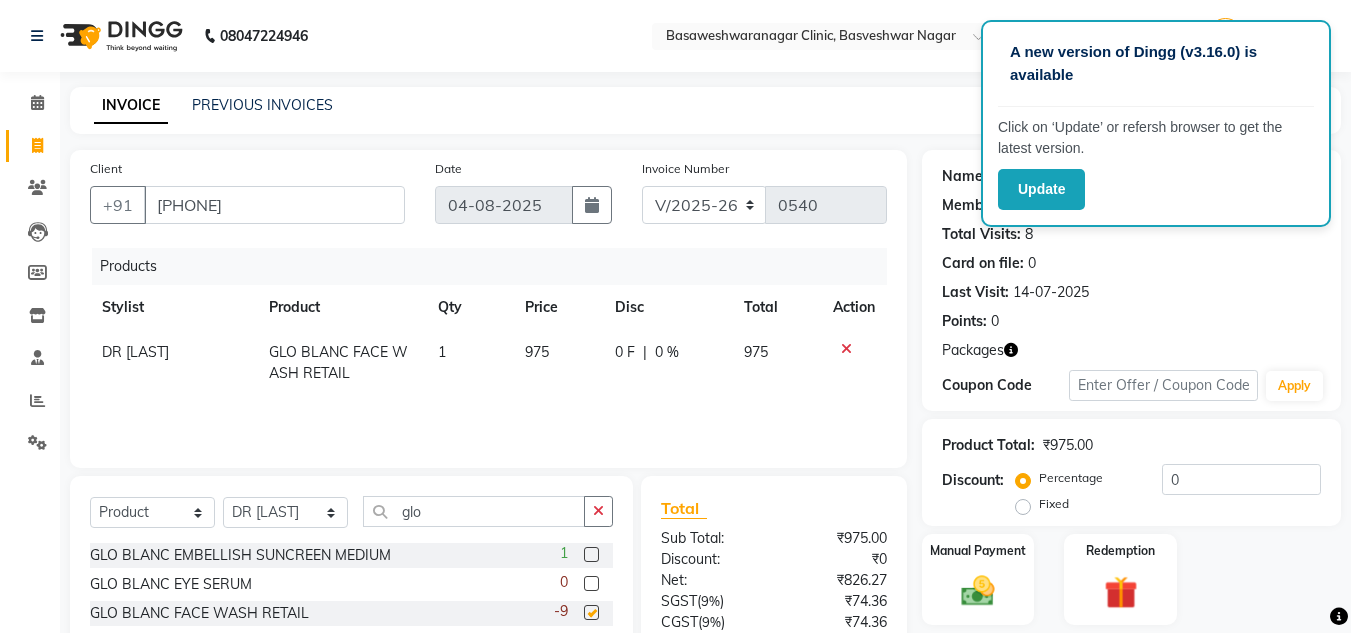 checkbox on "false" 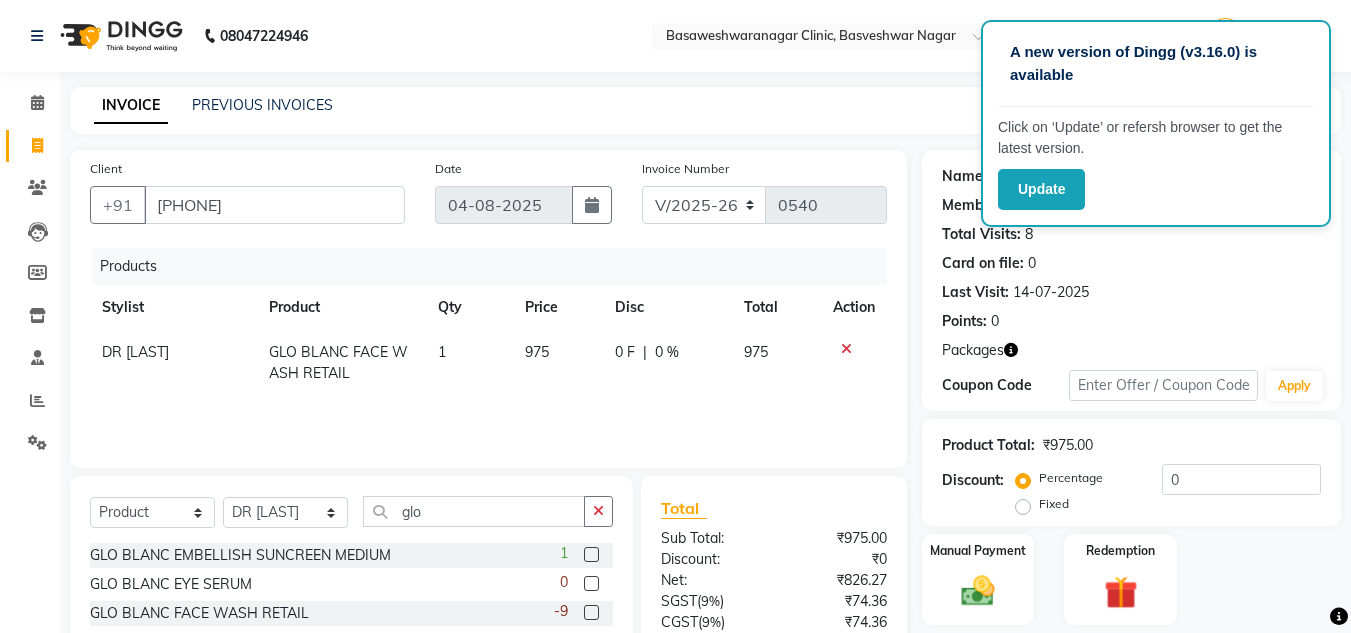 scroll, scrollTop: 146, scrollLeft: 0, axis: vertical 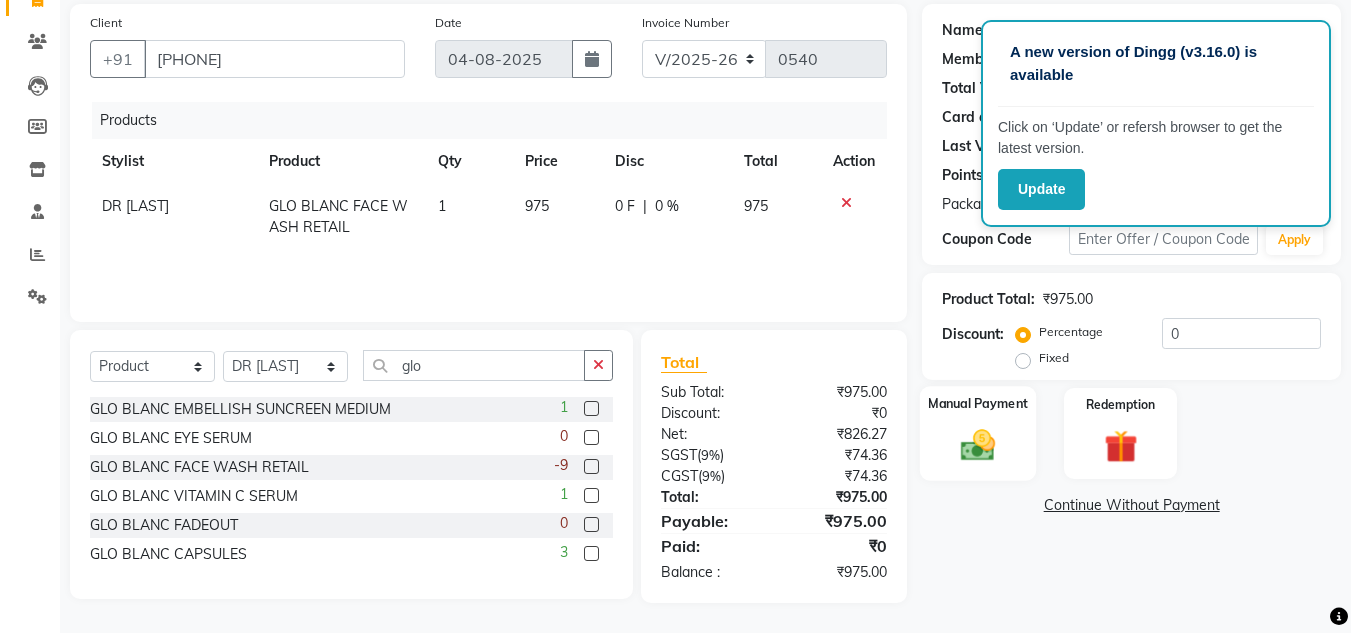 click on "Manual Payment" 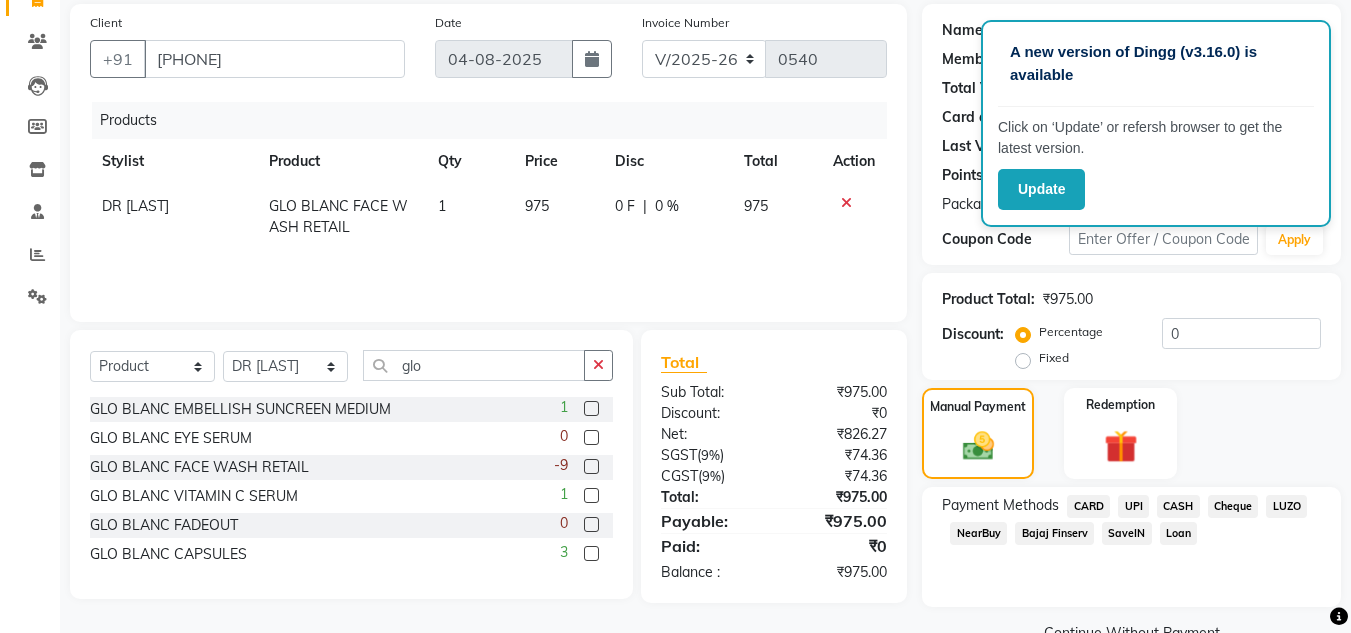 click on "UPI" 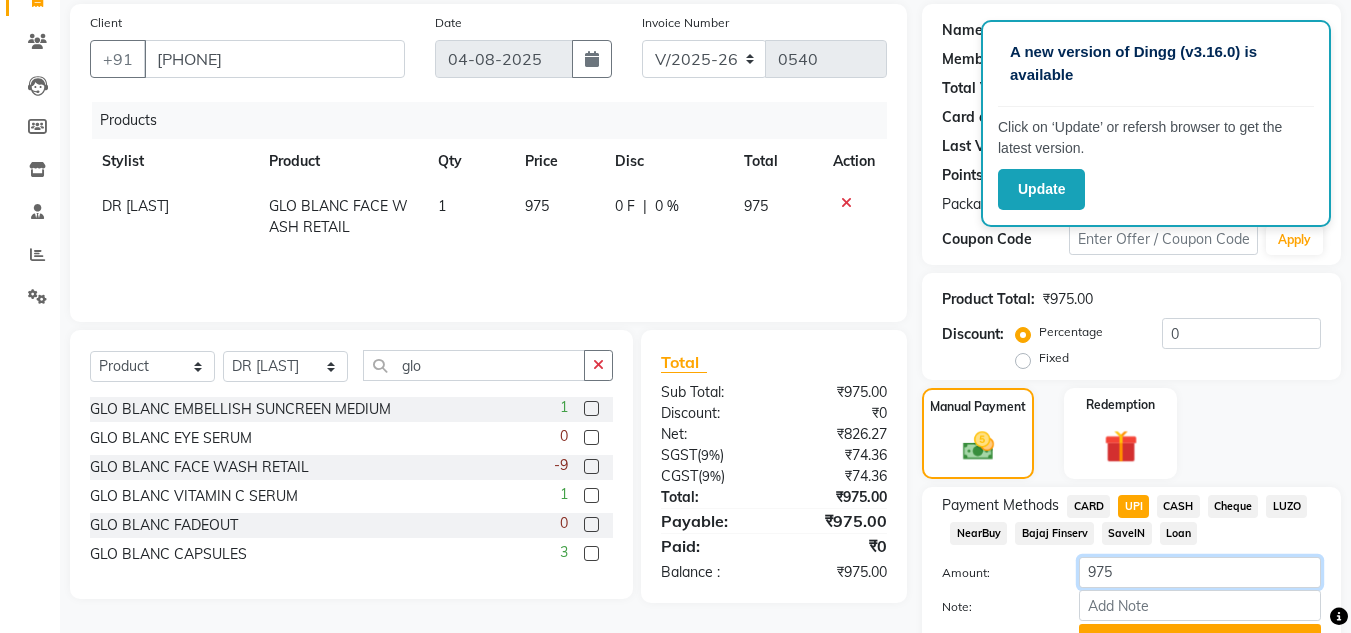 click on "975" 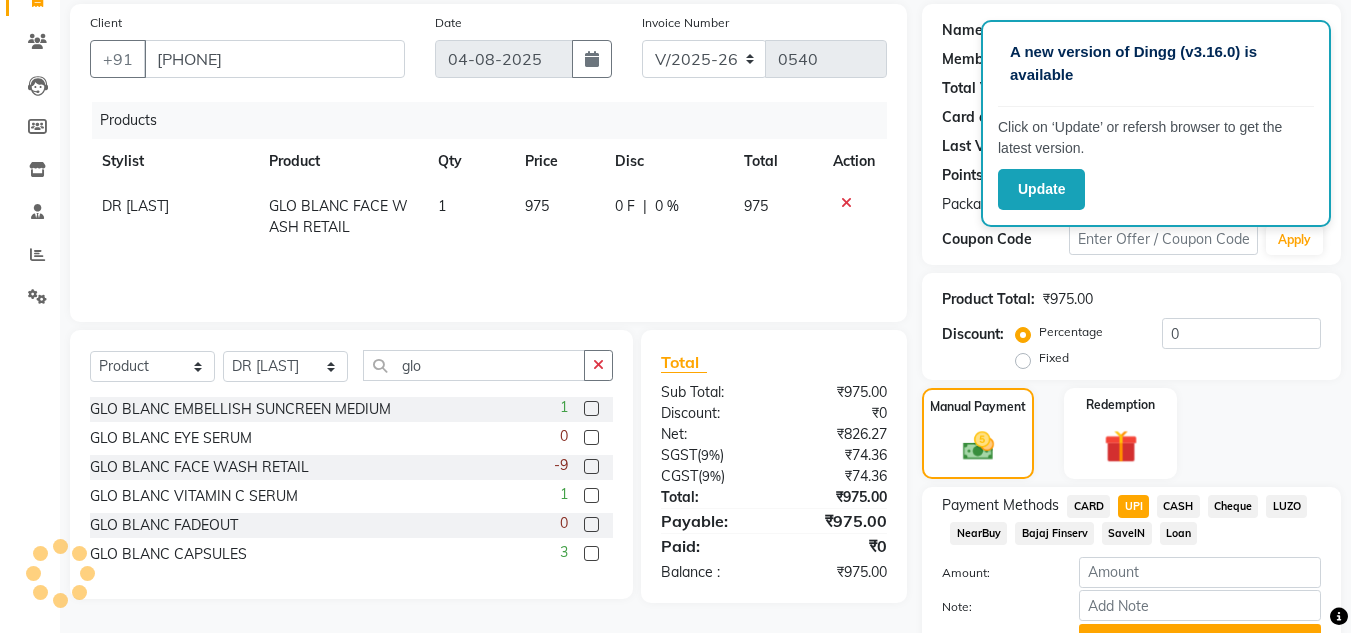 click on "CASH" 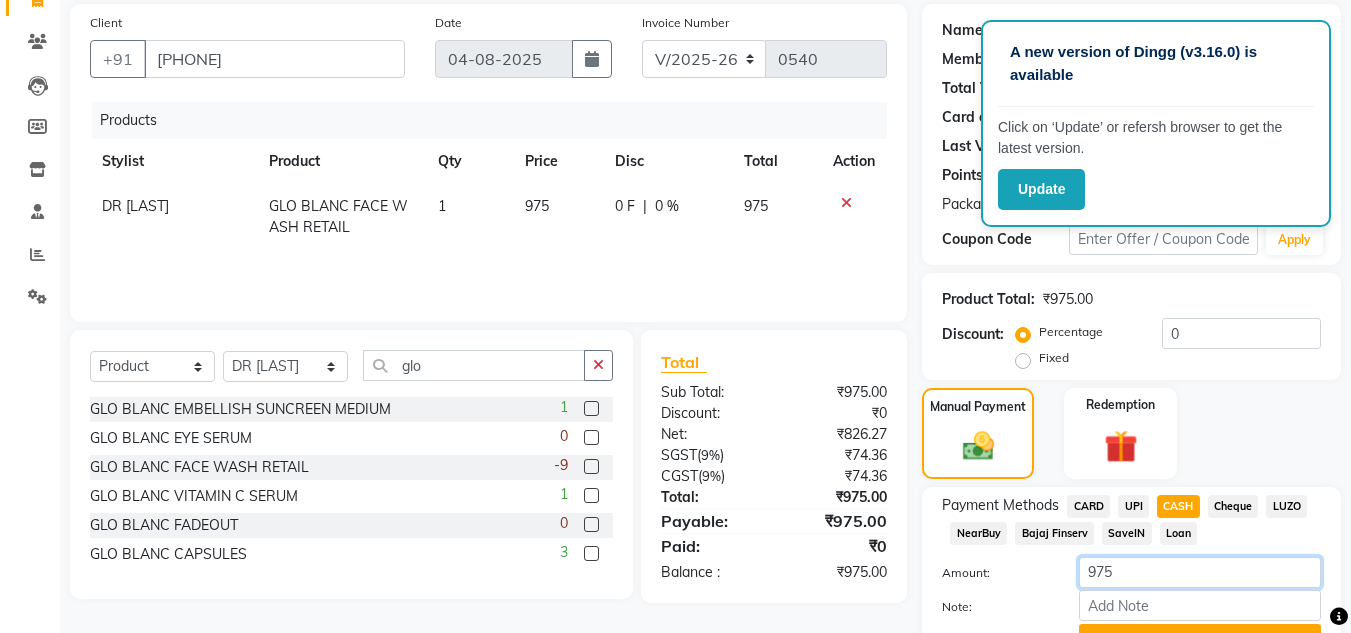 click on "975" 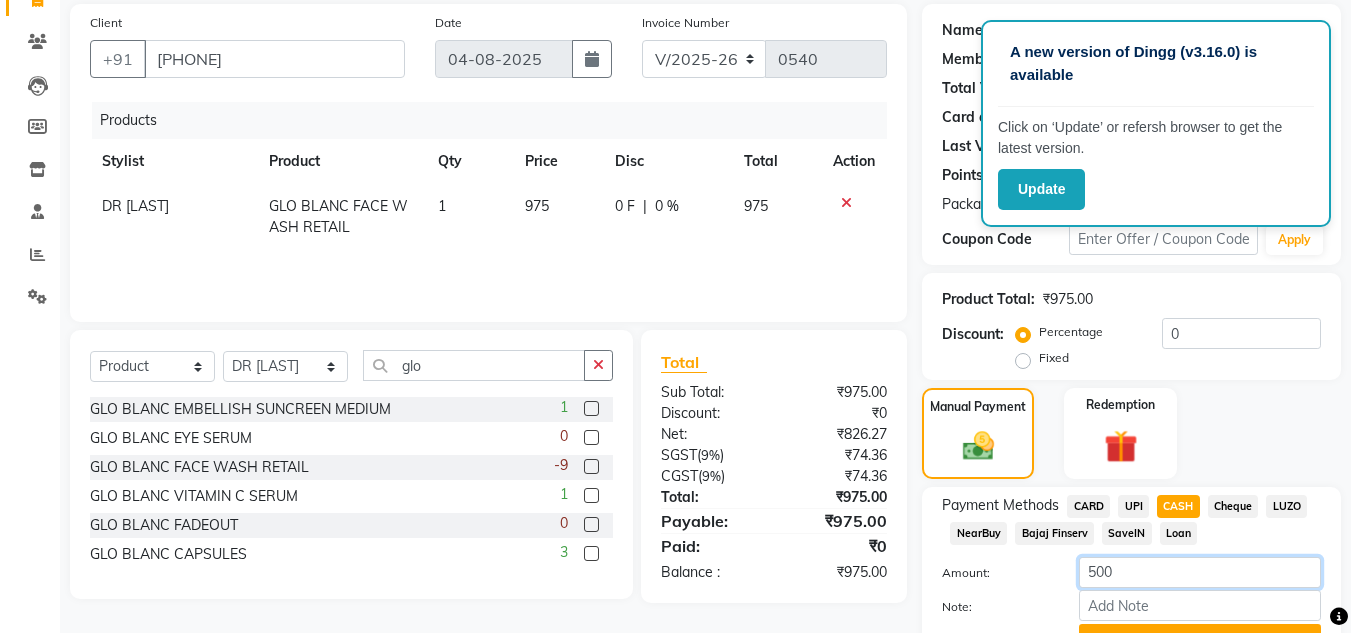 scroll, scrollTop: 247, scrollLeft: 0, axis: vertical 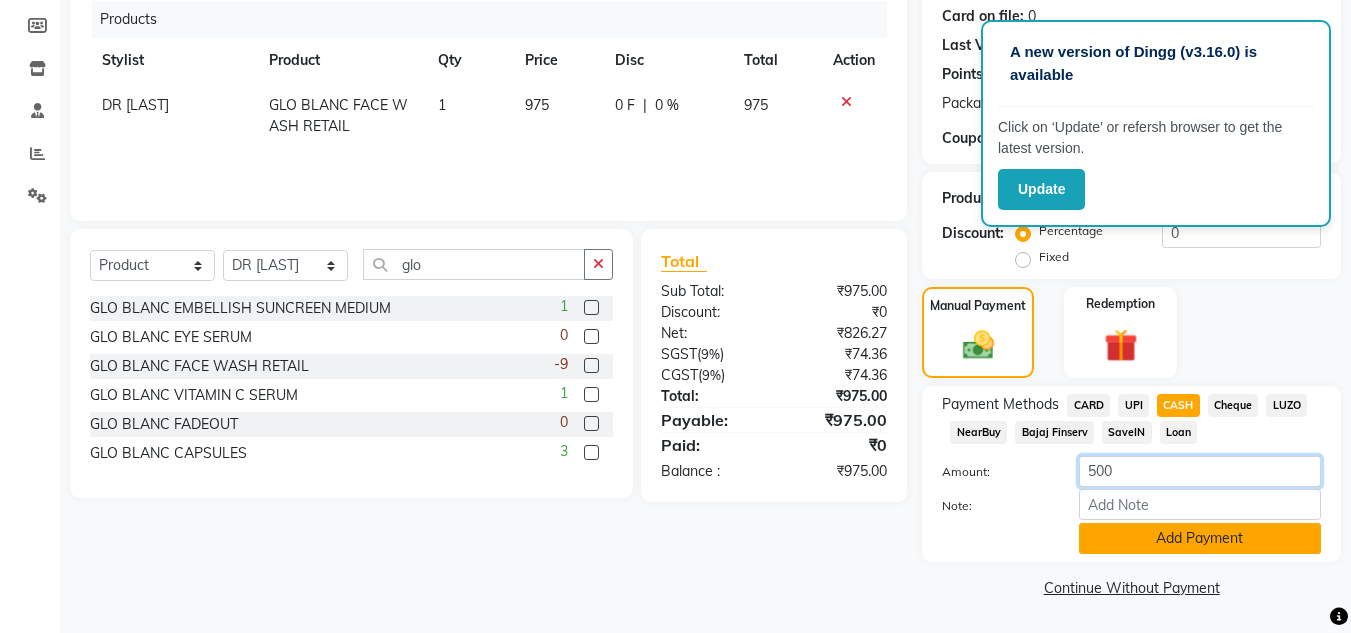 type on "500" 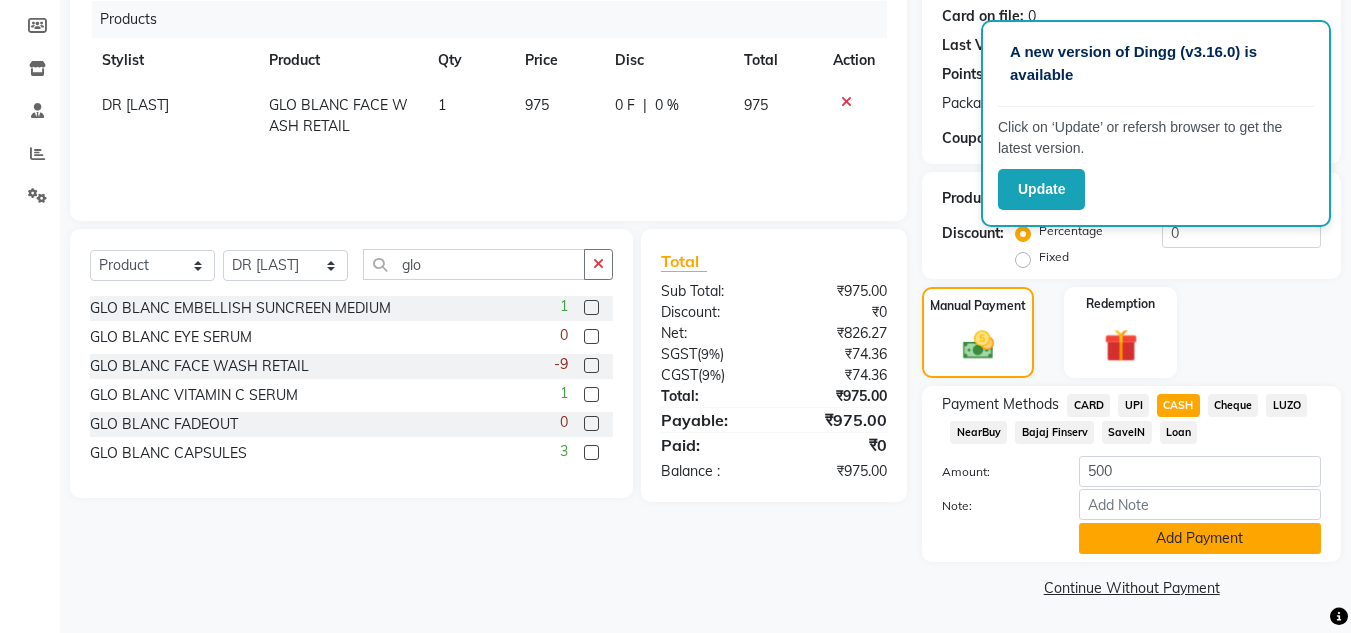click on "Add Payment" 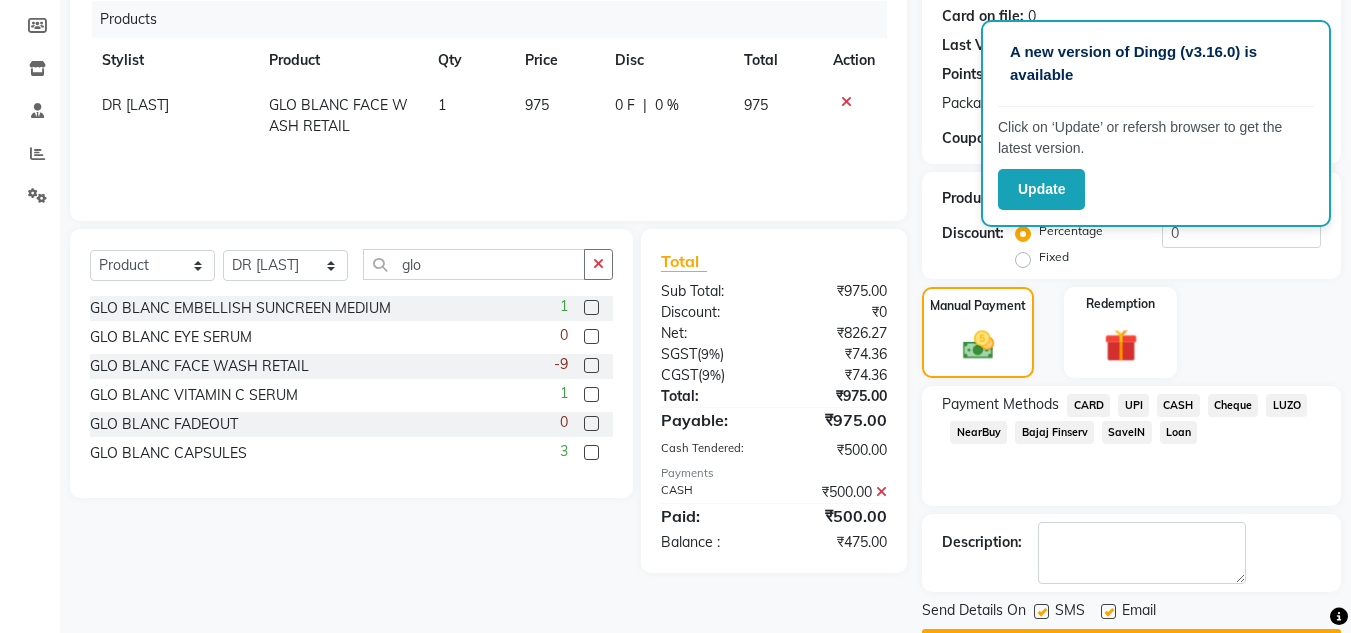 scroll, scrollTop: 304, scrollLeft: 0, axis: vertical 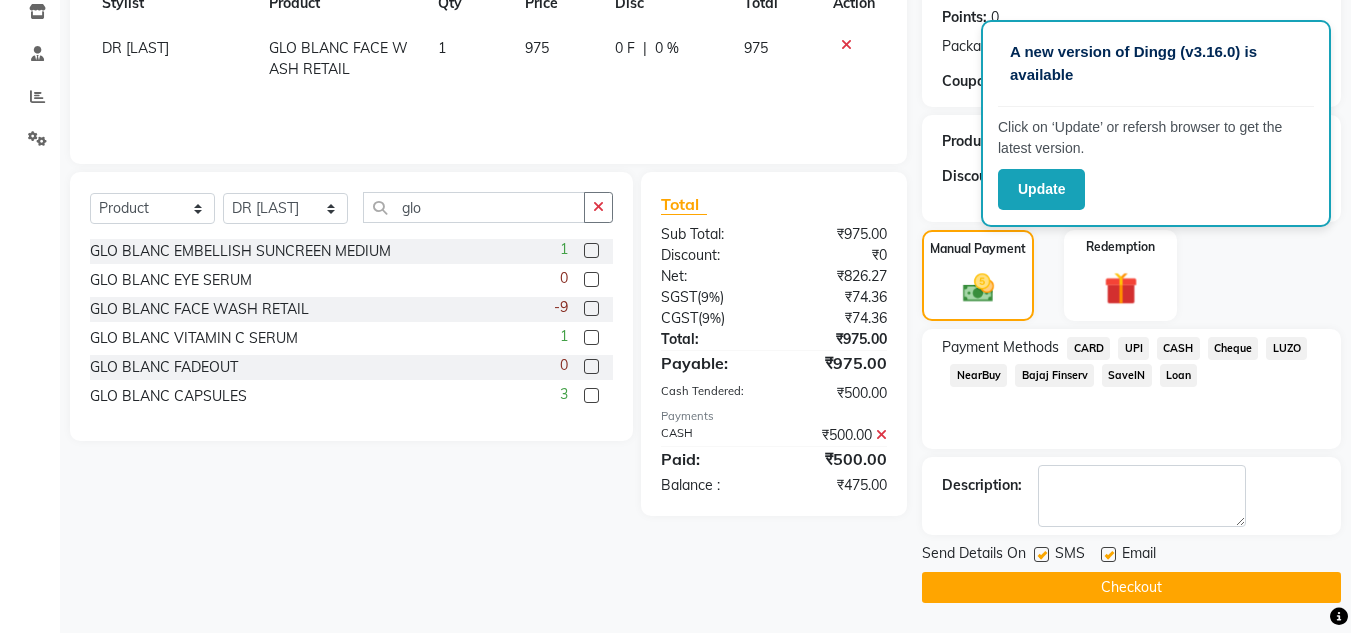 click on "UPI" 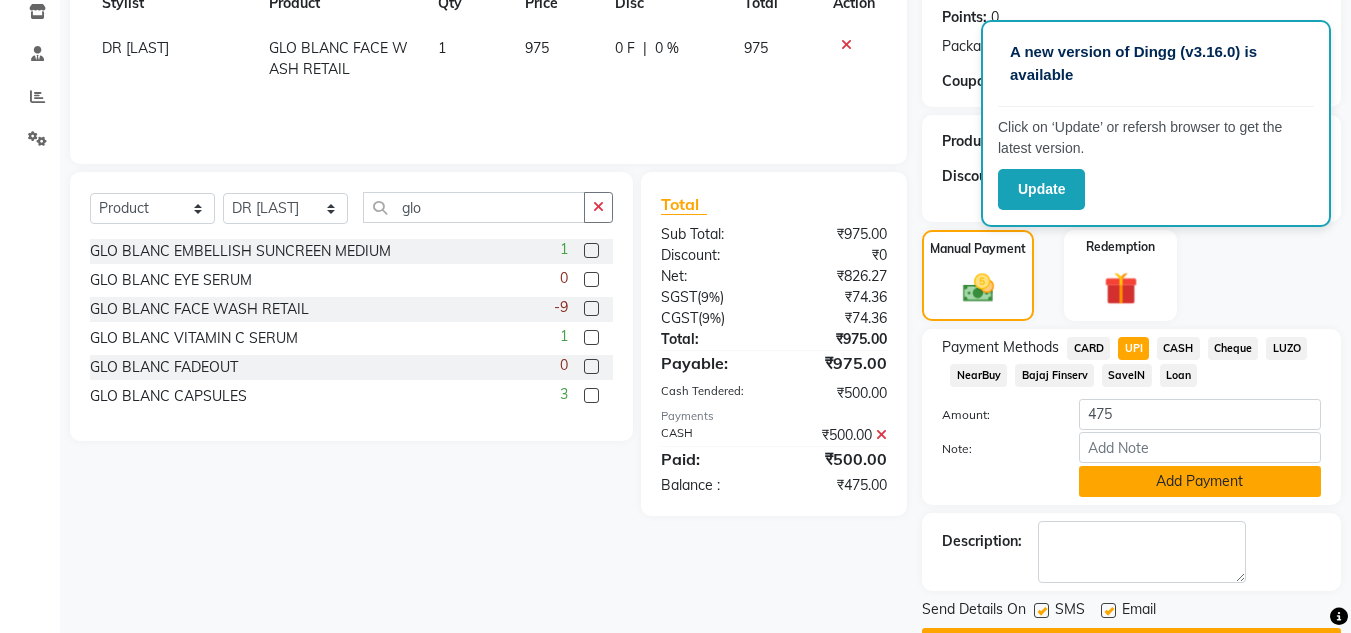 click on "Add Payment" 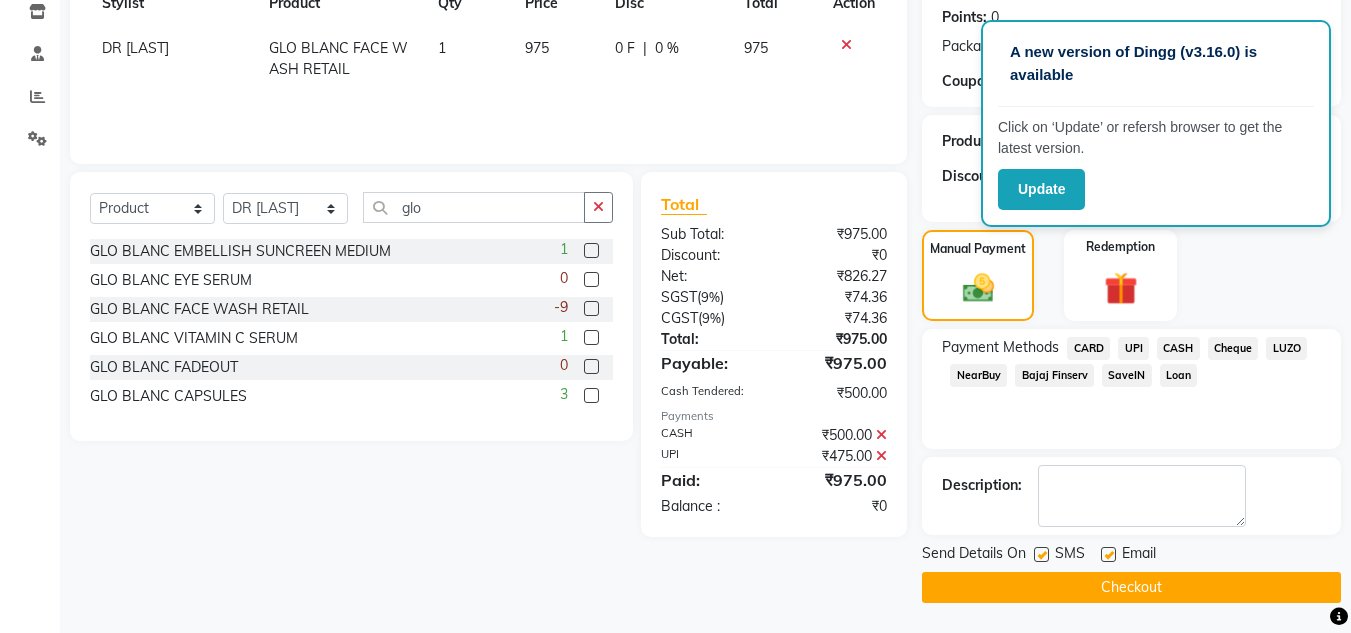click on "Checkout" 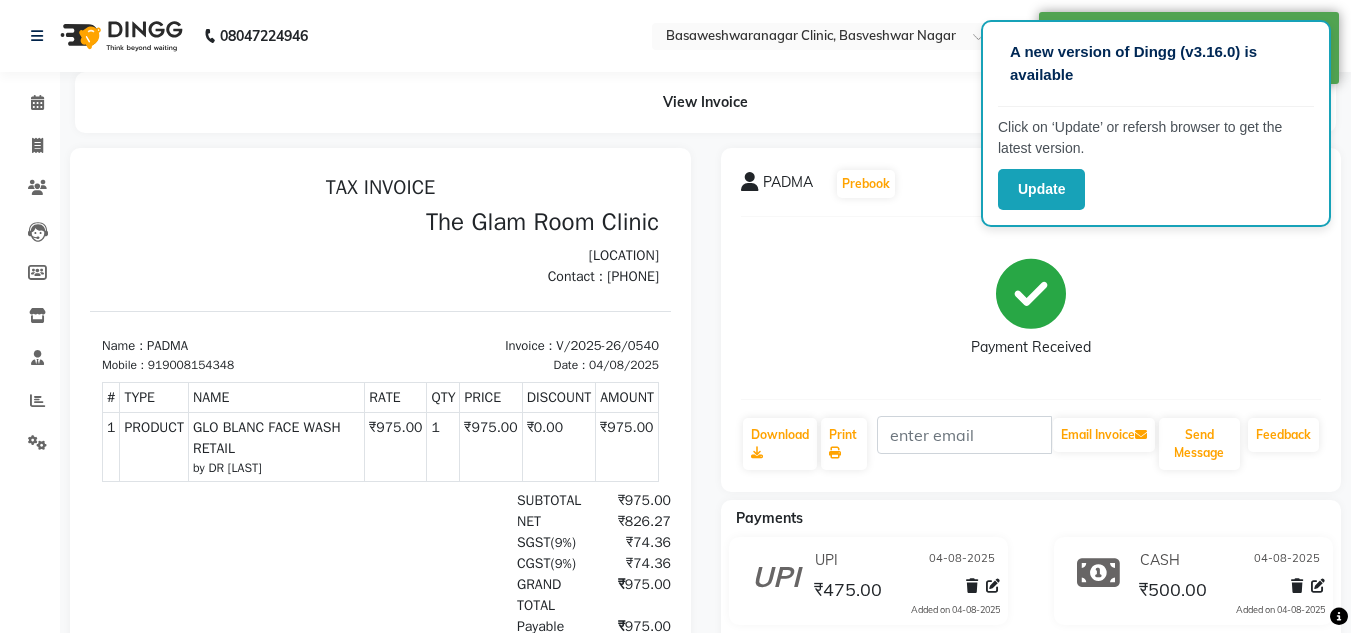 scroll, scrollTop: 0, scrollLeft: 0, axis: both 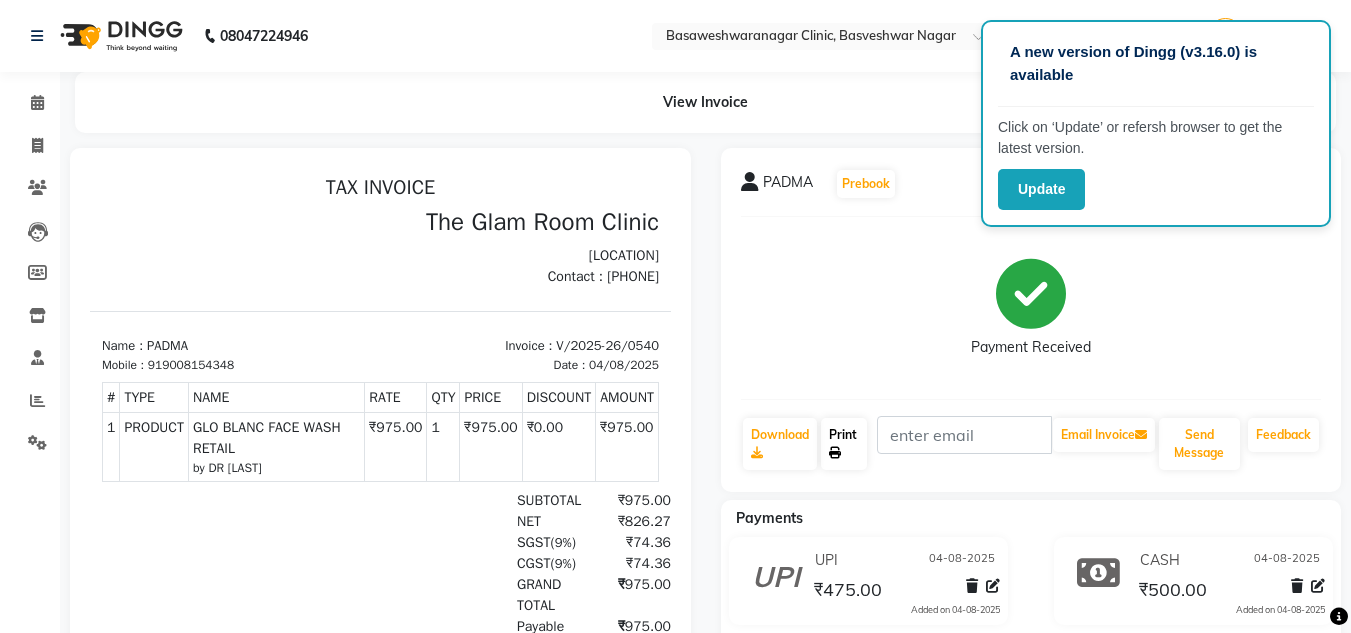 click on "Print" 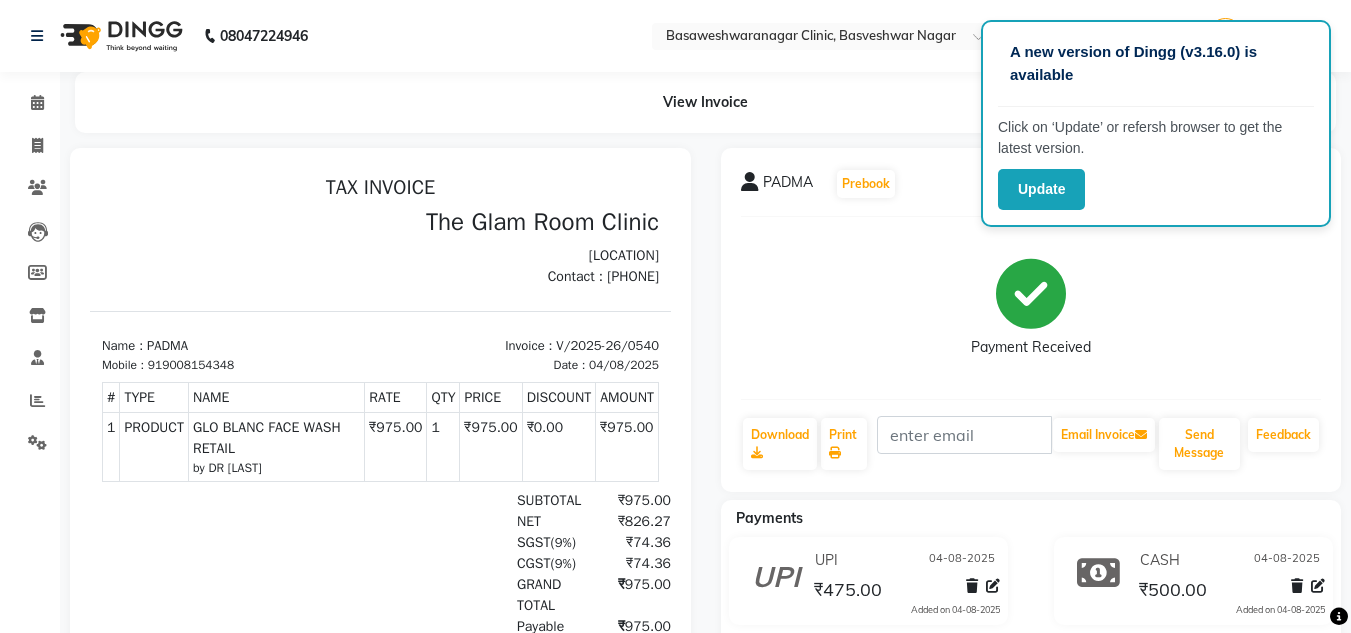 click on "PADMA   Prebook   Payment Received  Download  Print   Email Invoice   Send Message Feedback" 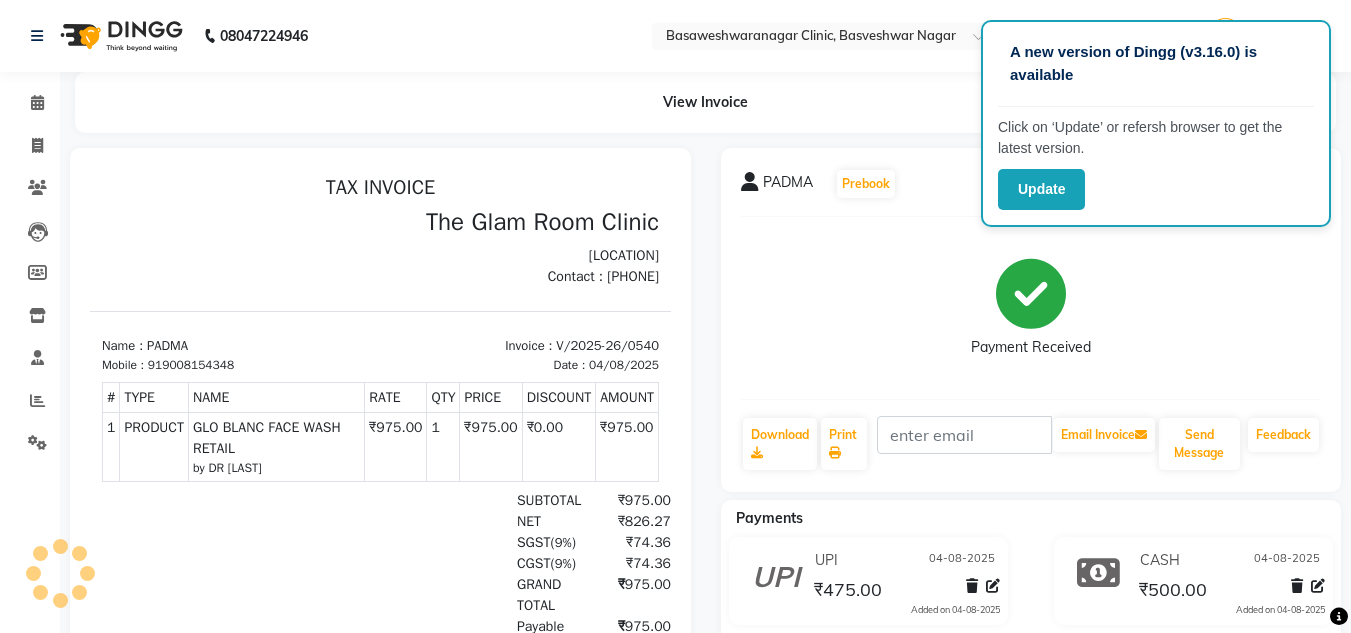 click on "919008154348" at bounding box center (191, 365) 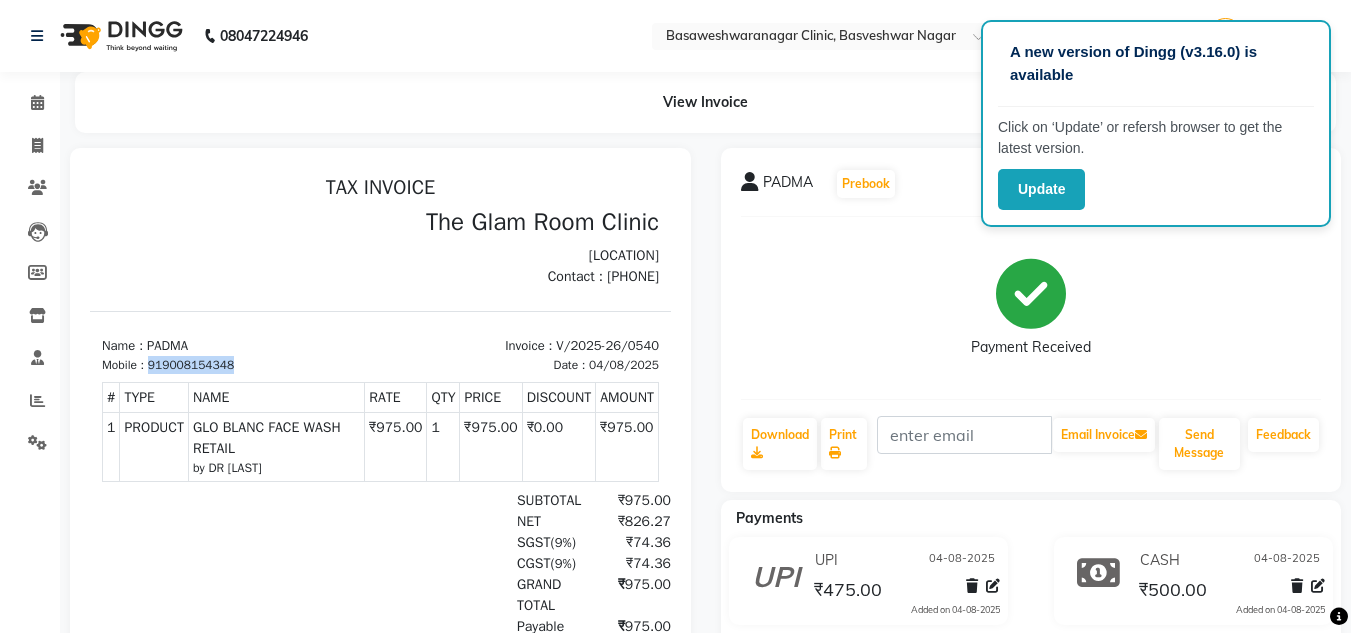 click on "919008154348" at bounding box center (191, 365) 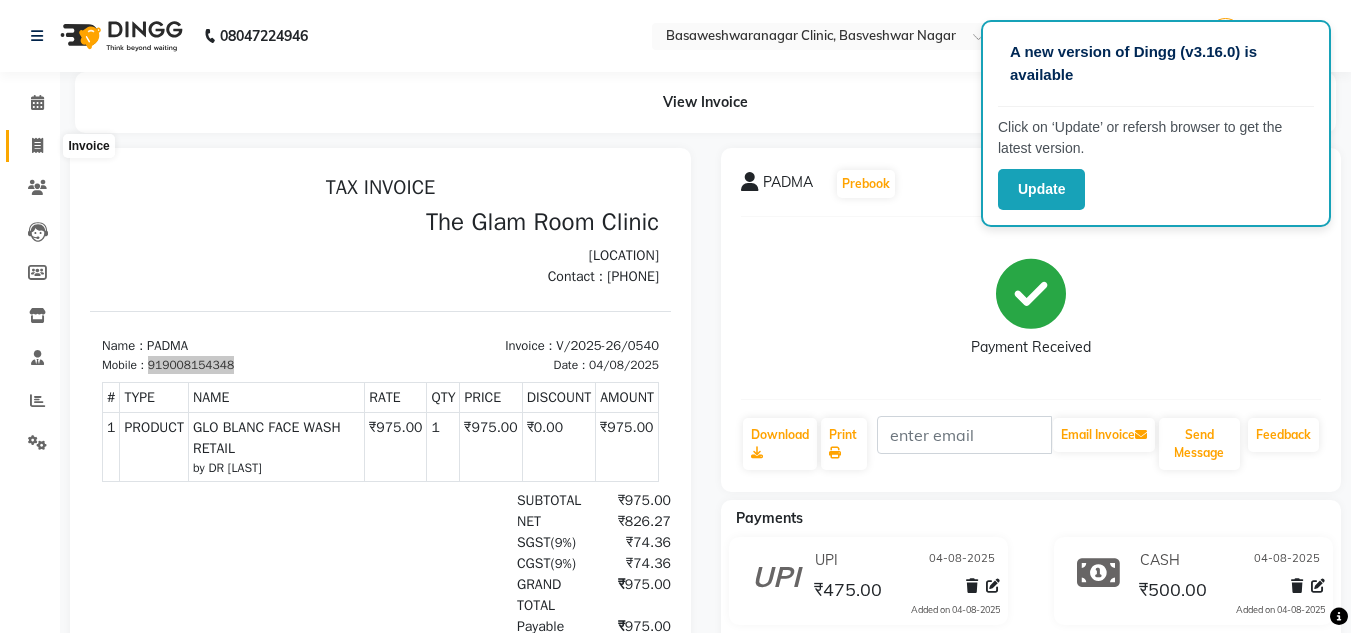 click 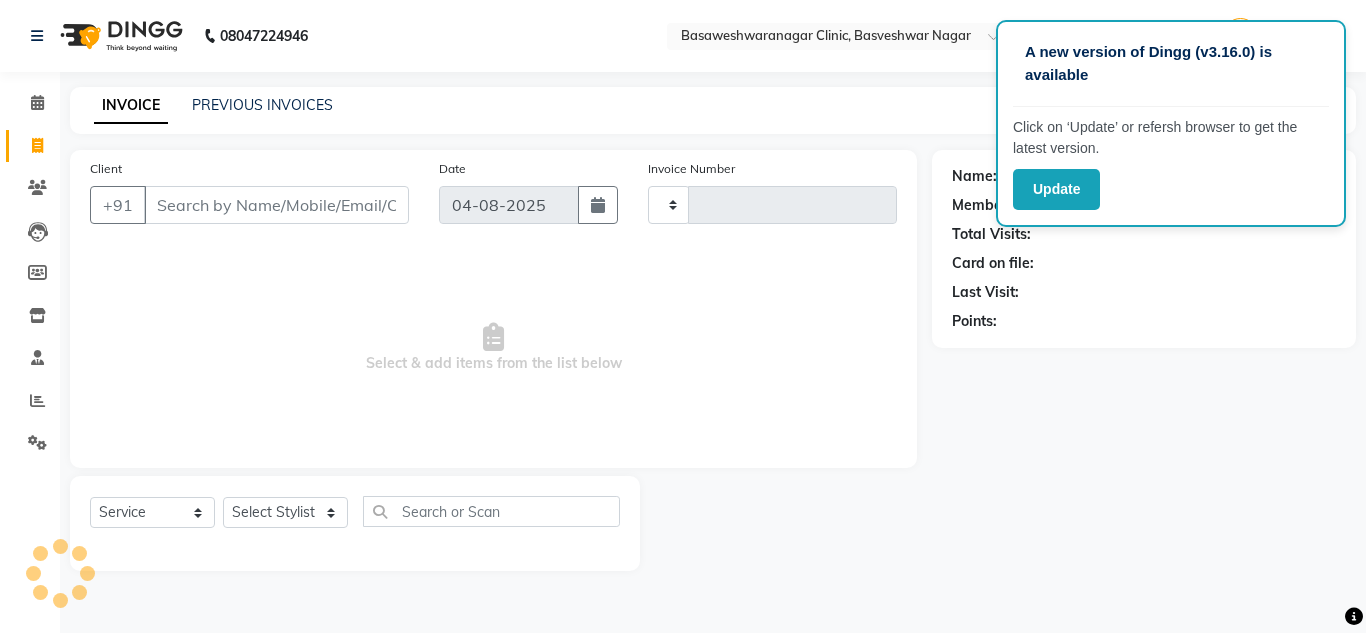 type on "0541" 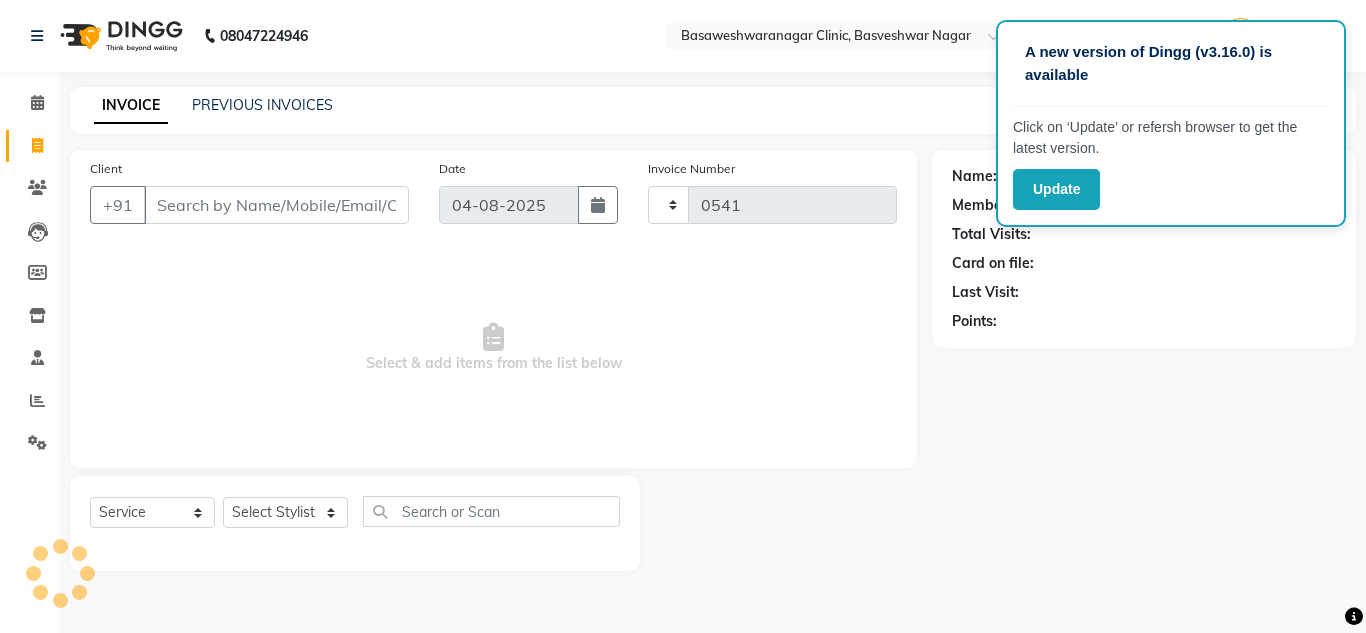 select on "7441" 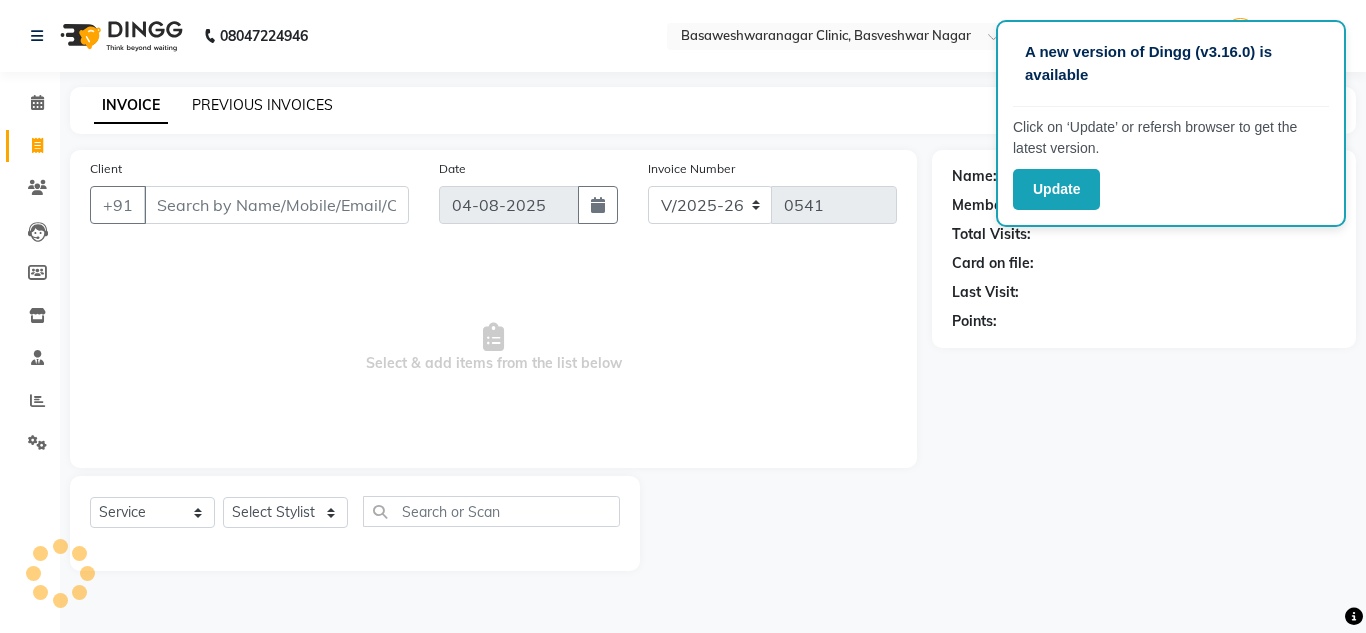 click on "PREVIOUS INVOICES" 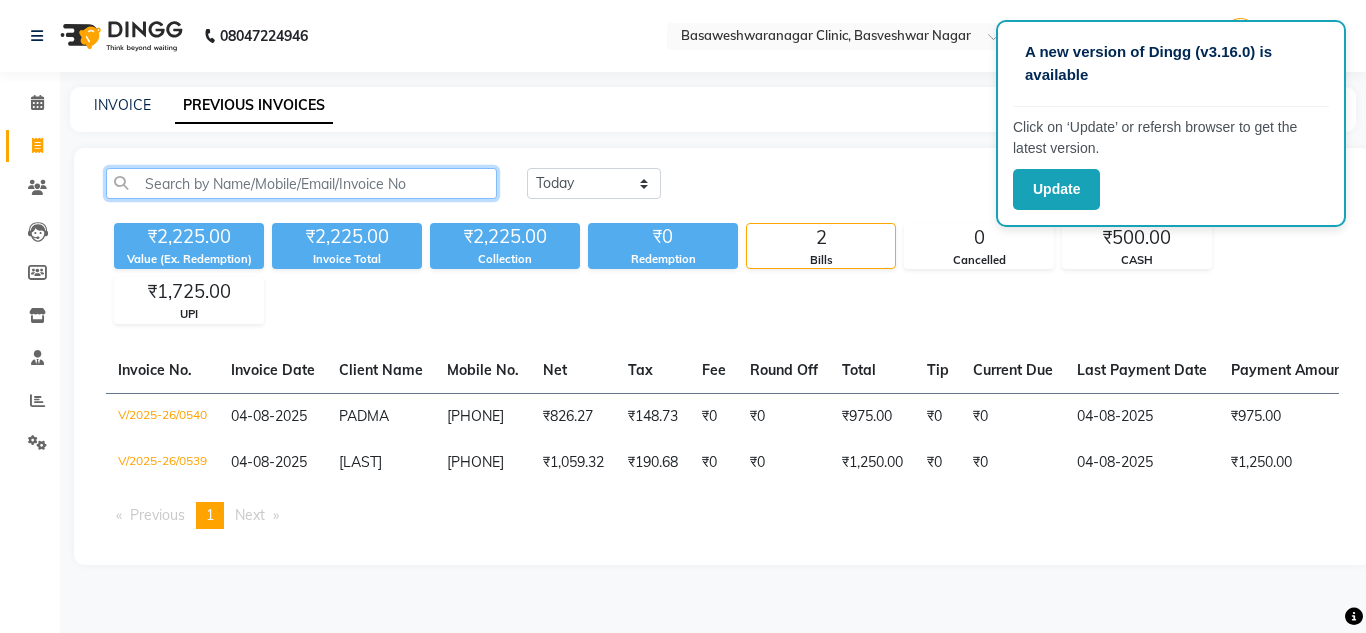 click 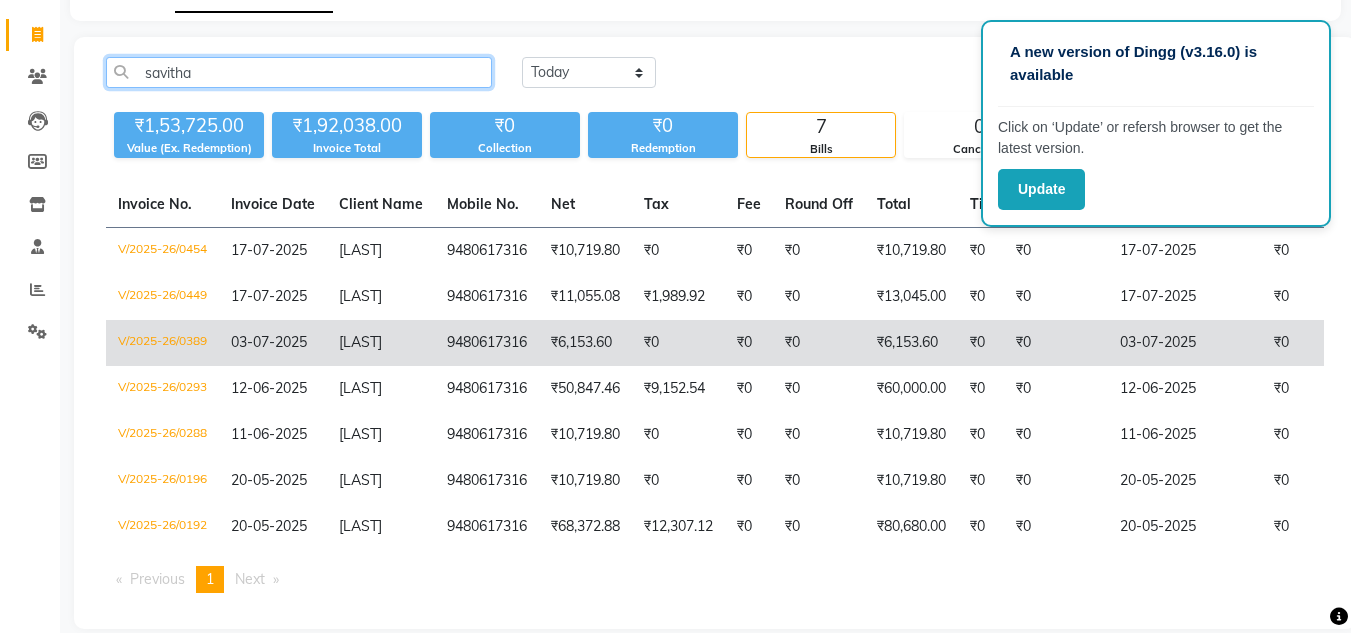 scroll, scrollTop: 112, scrollLeft: 0, axis: vertical 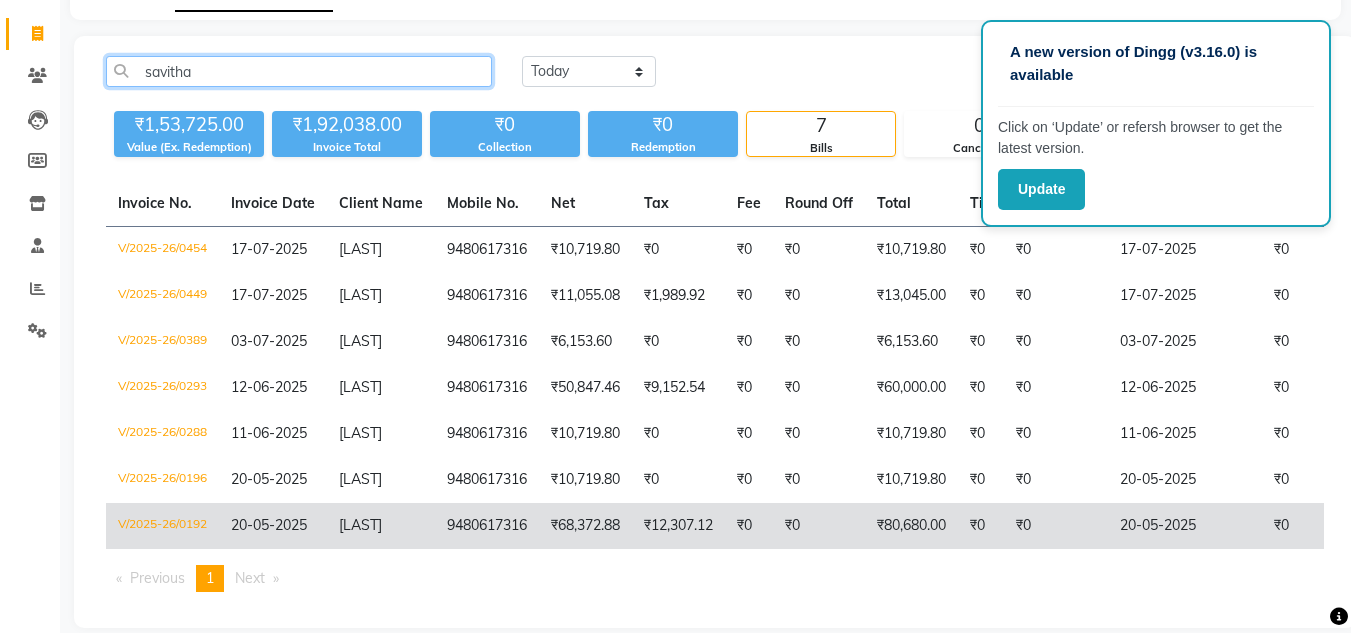 type on "savitha" 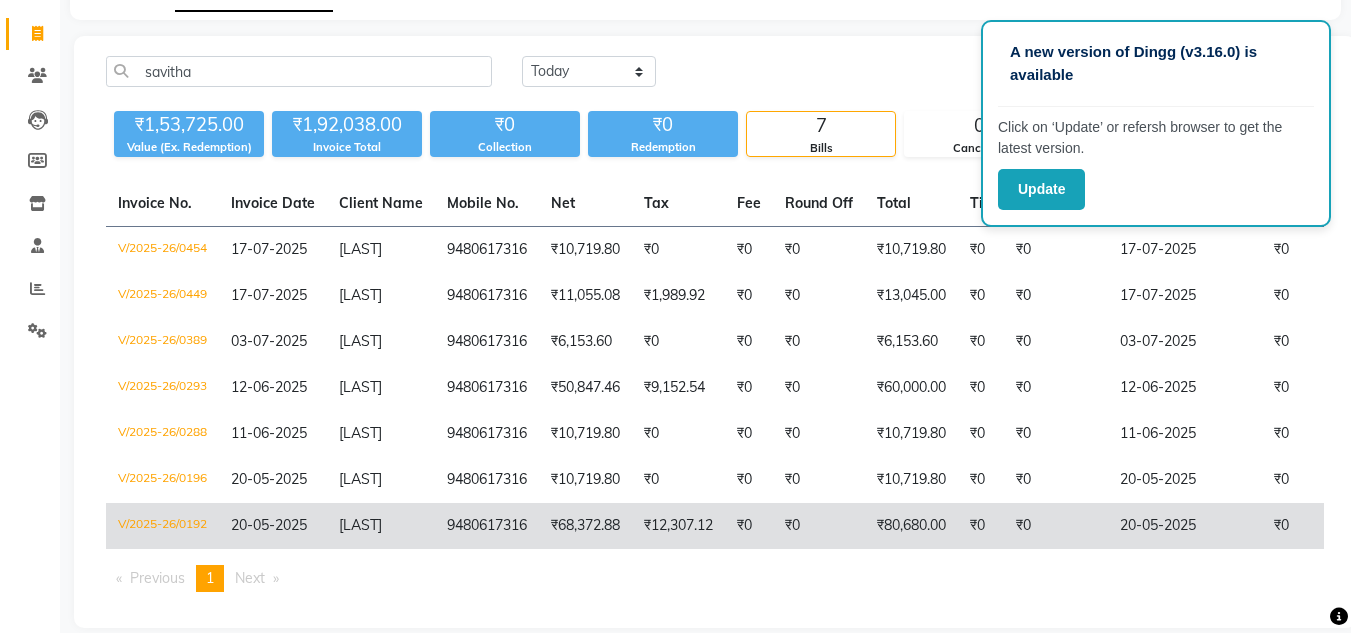 click on "9480617316" 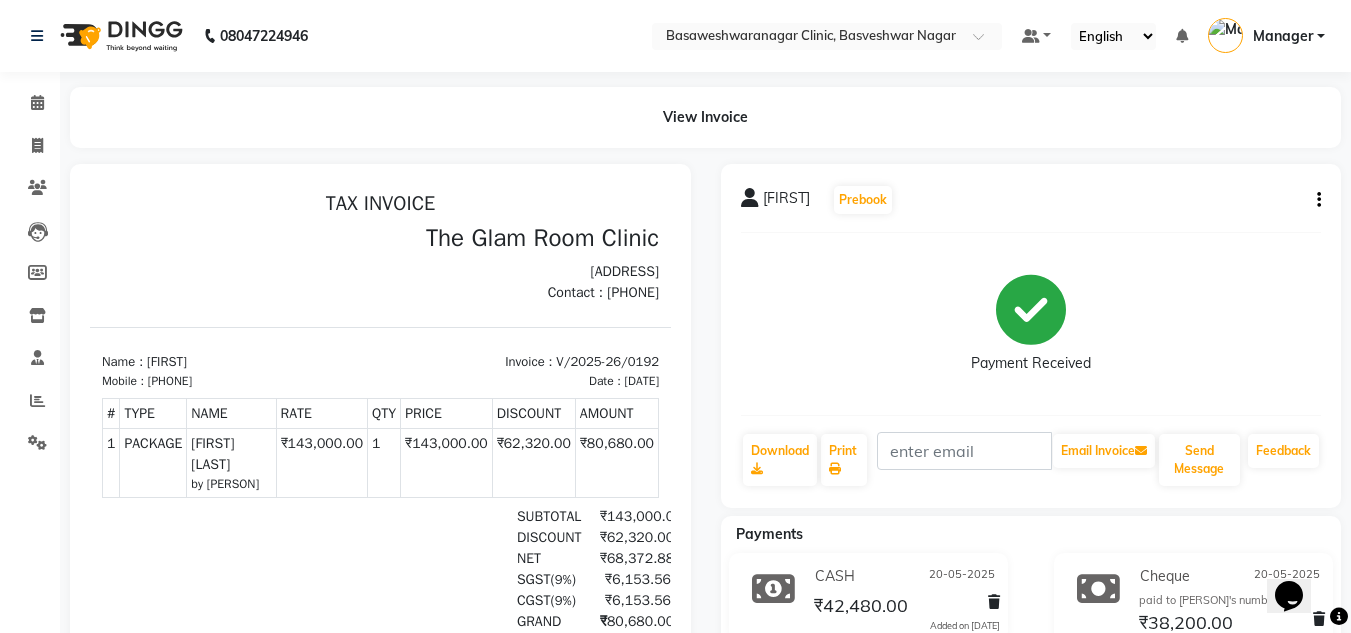 scroll, scrollTop: 0, scrollLeft: 0, axis: both 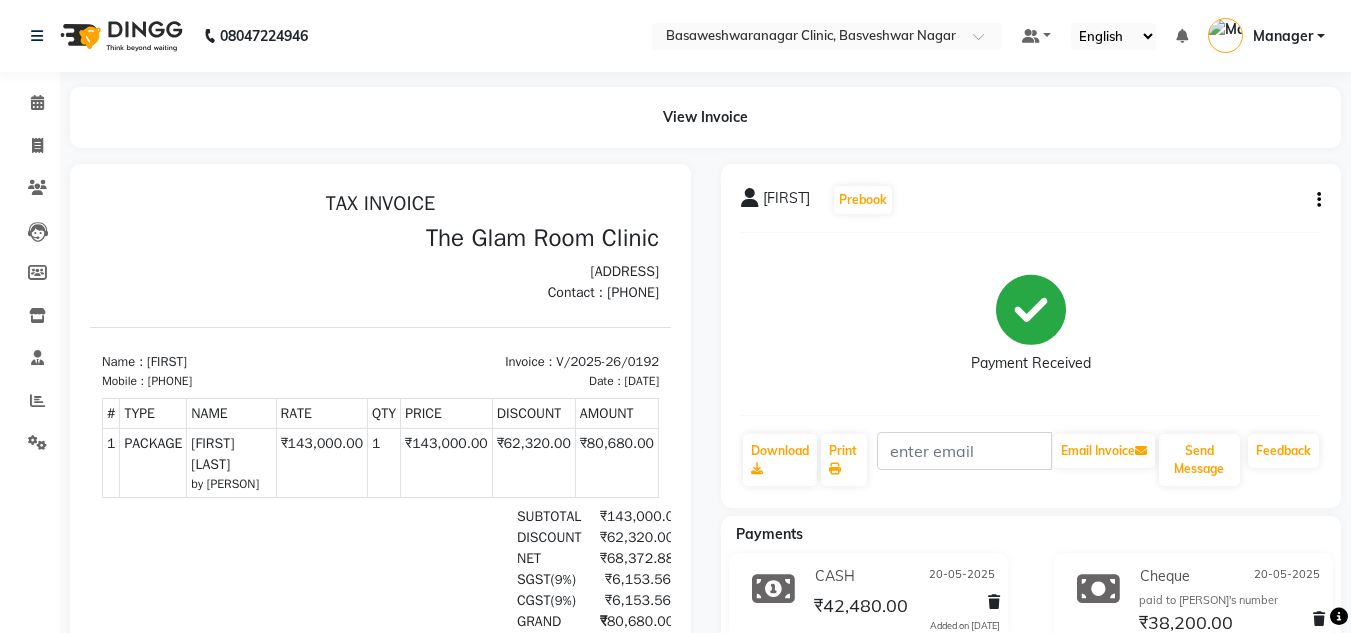 click on "919480617316" at bounding box center [170, 381] 